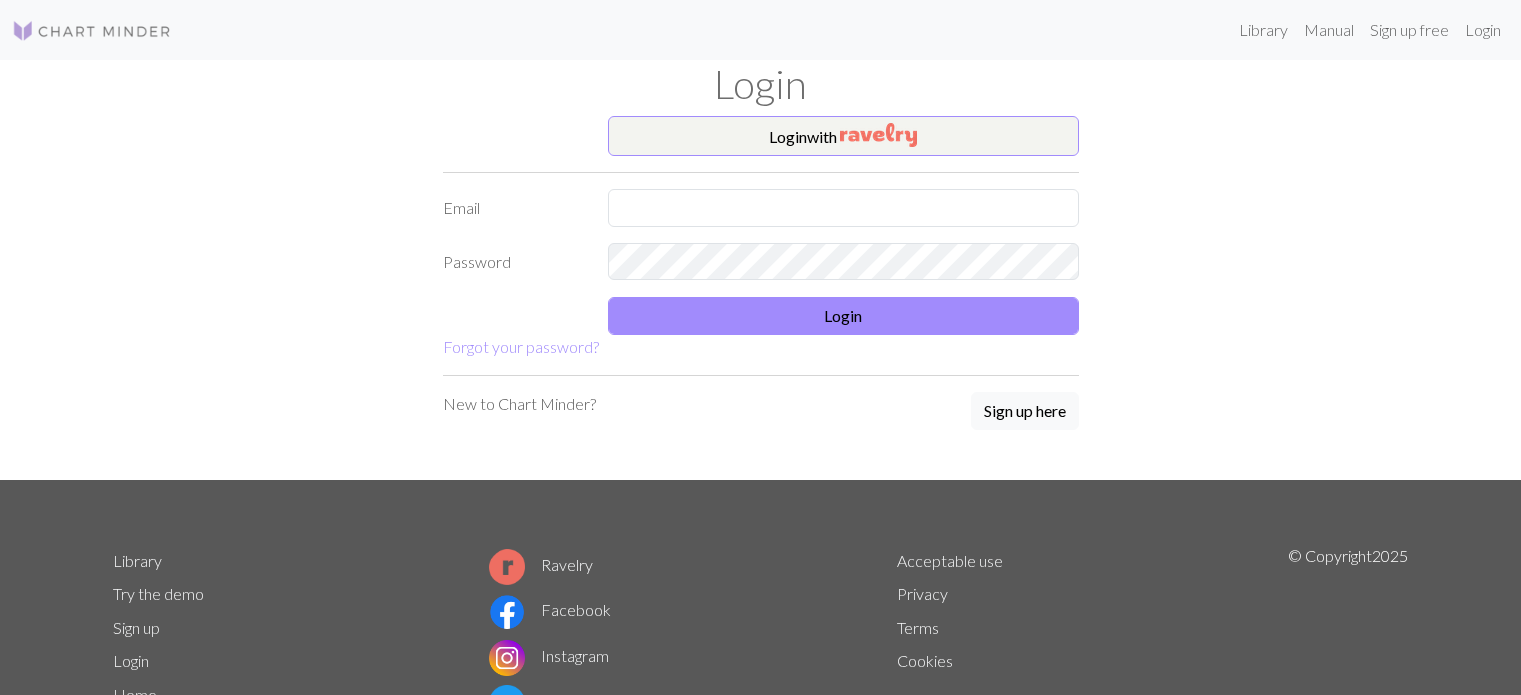 scroll, scrollTop: 0, scrollLeft: 0, axis: both 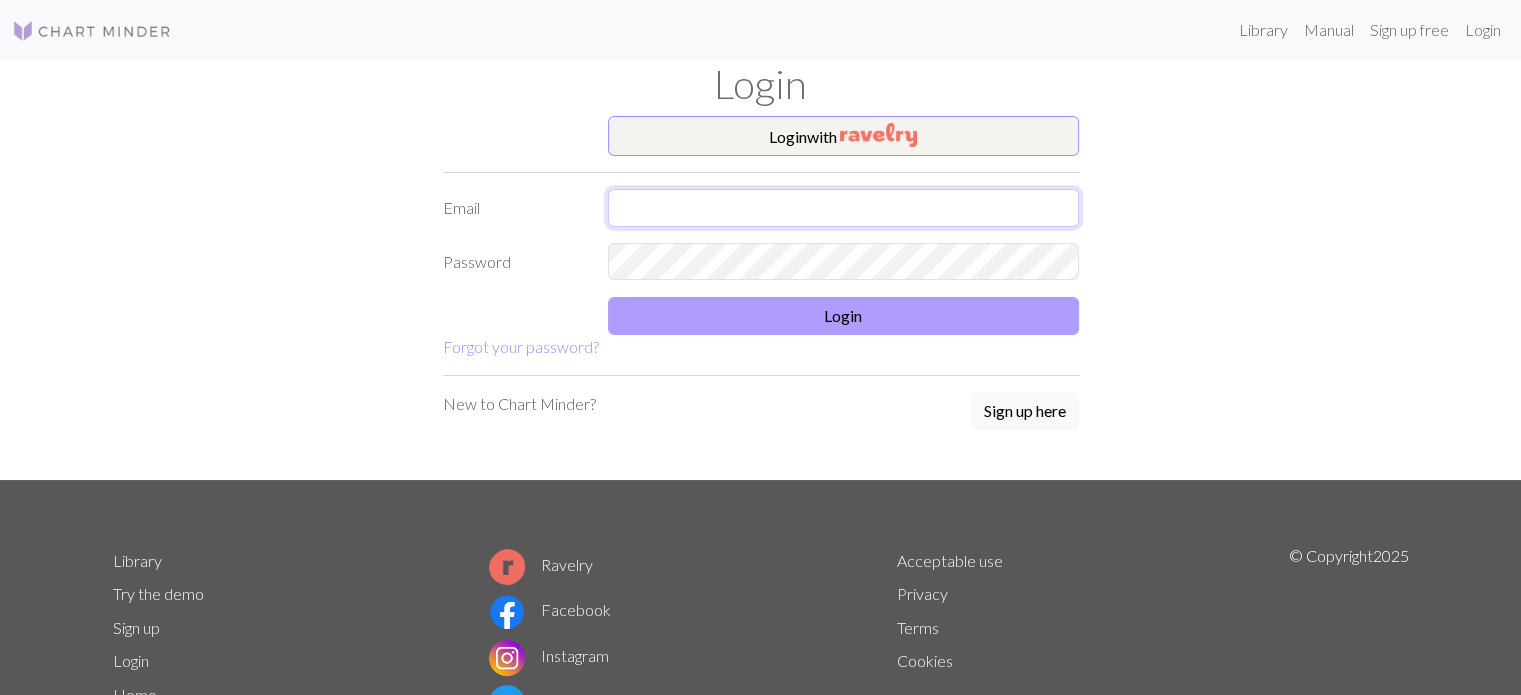 type on "[EMAIL]" 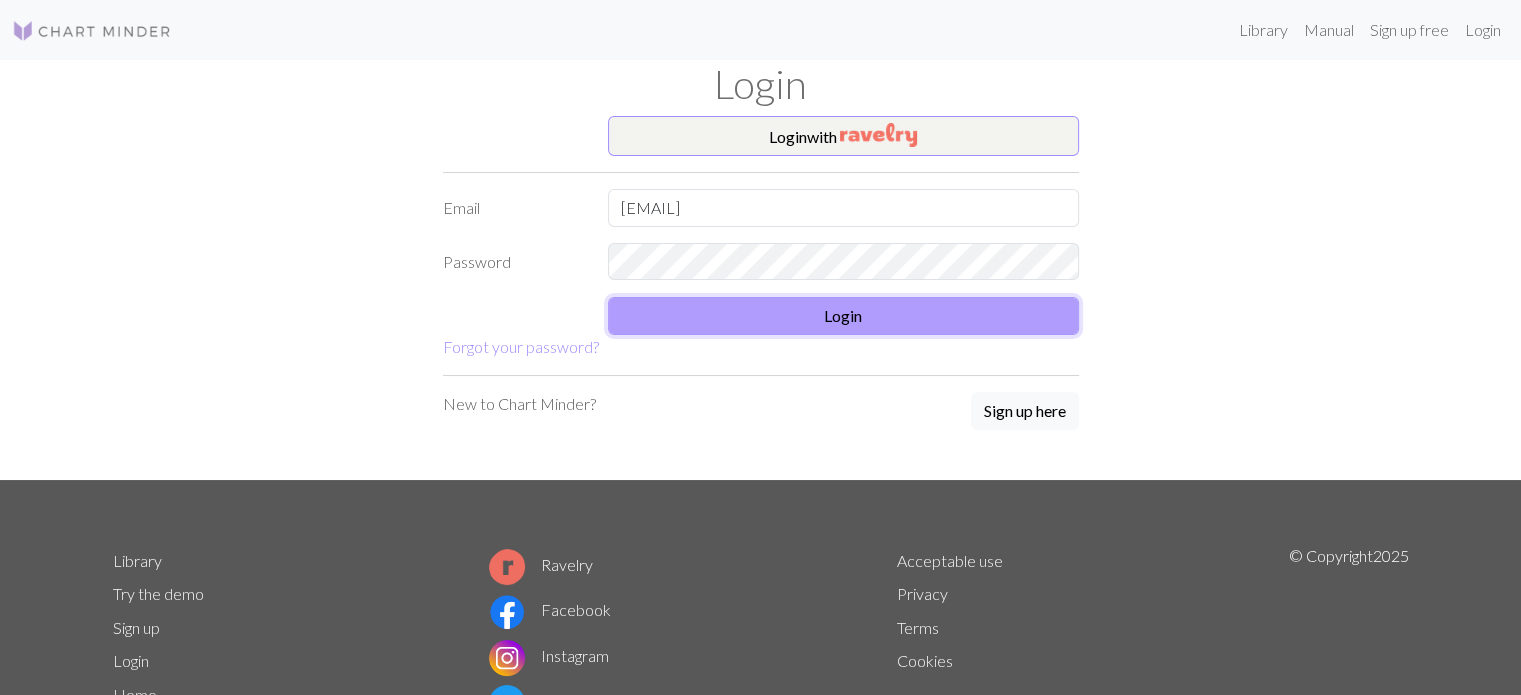 click on "Login" at bounding box center (843, 316) 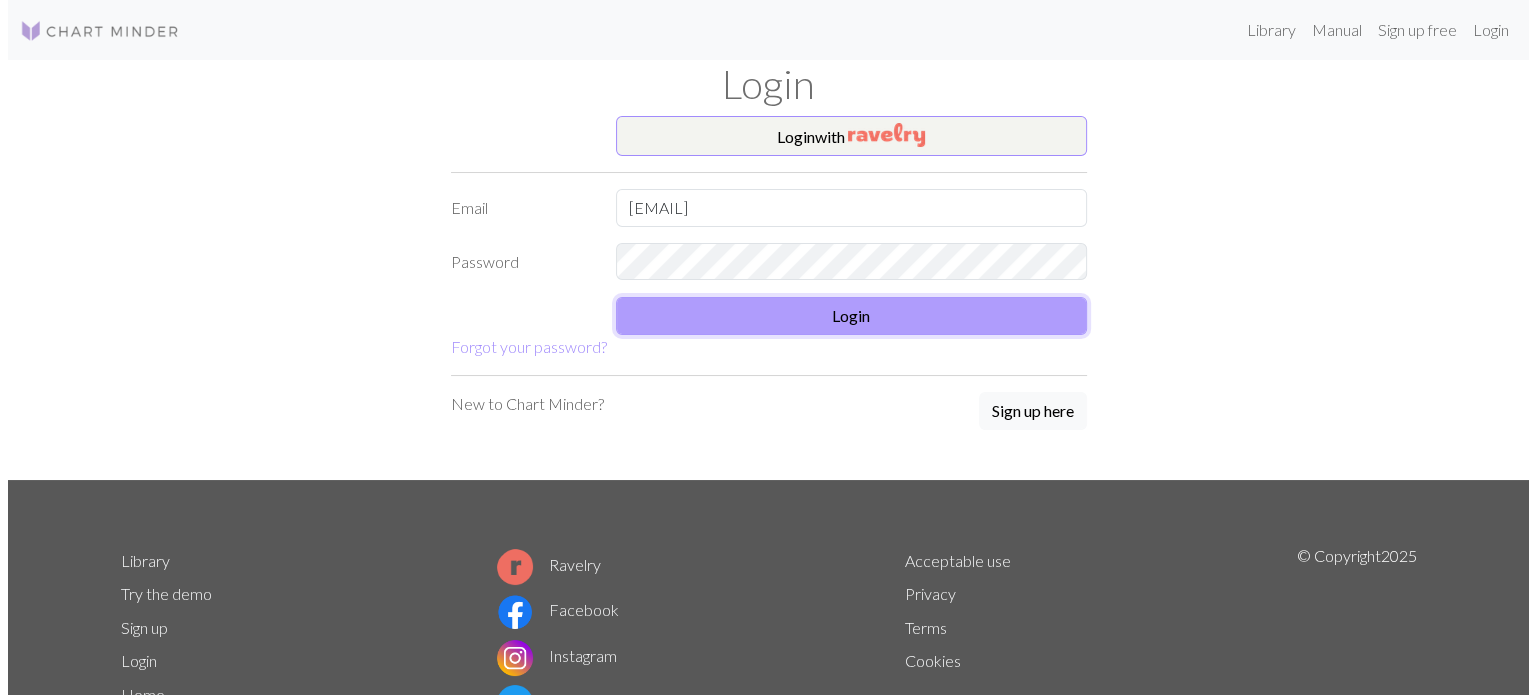 scroll, scrollTop: 0, scrollLeft: 0, axis: both 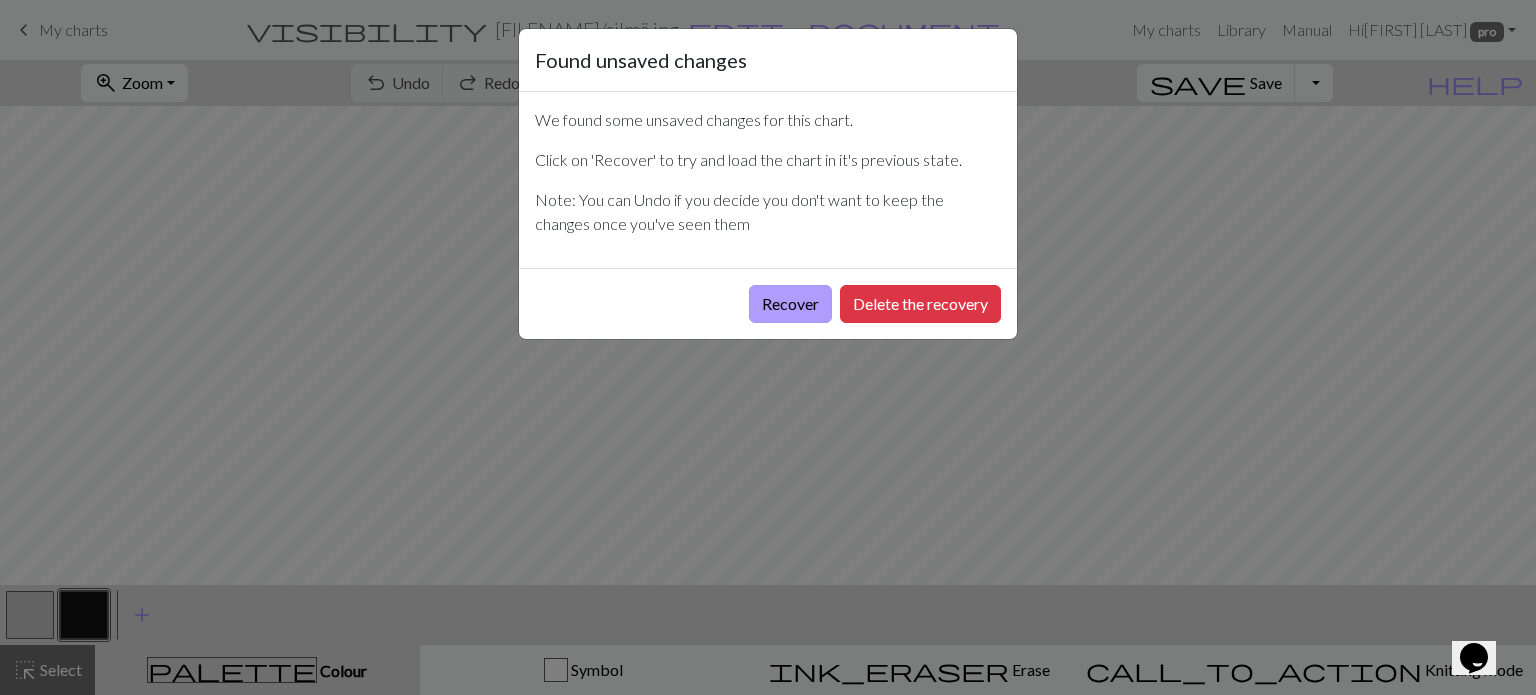click on "Recover" at bounding box center [790, 304] 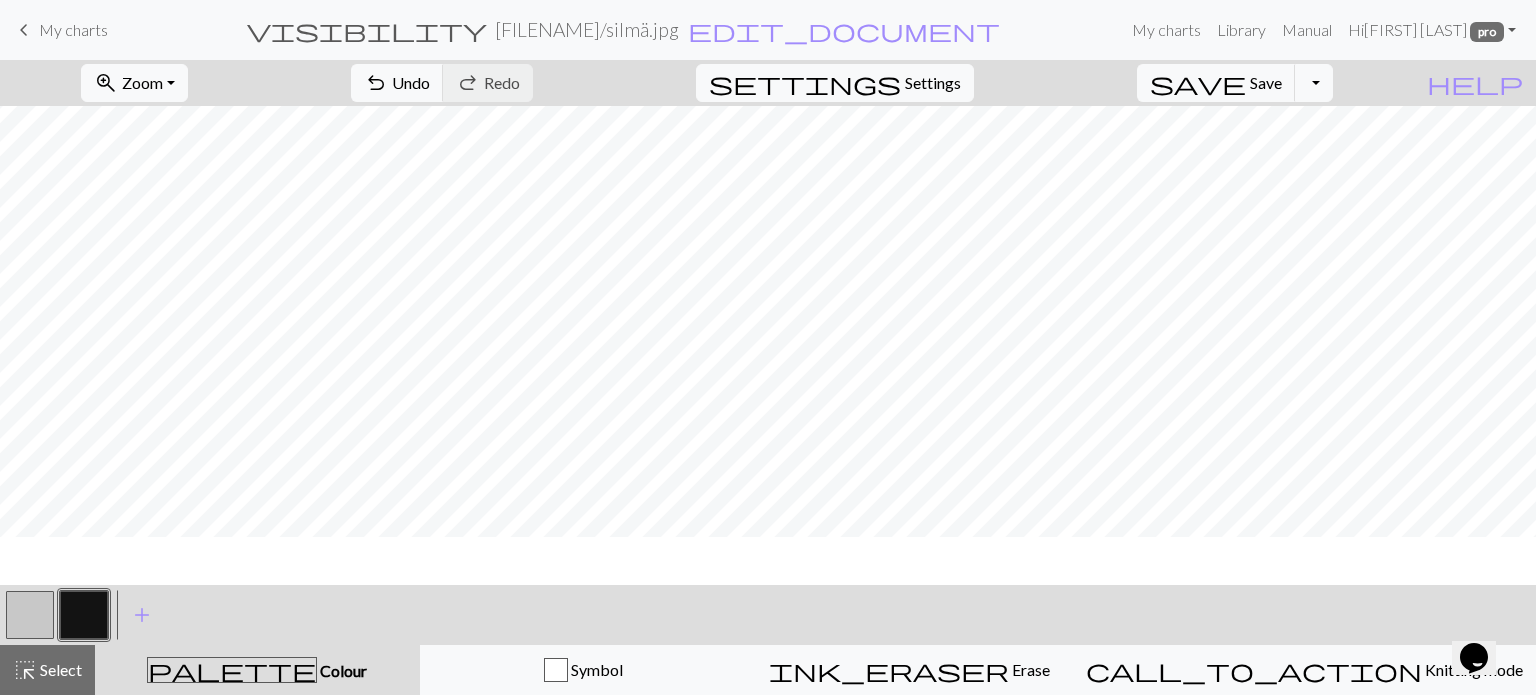 scroll, scrollTop: 400, scrollLeft: 0, axis: vertical 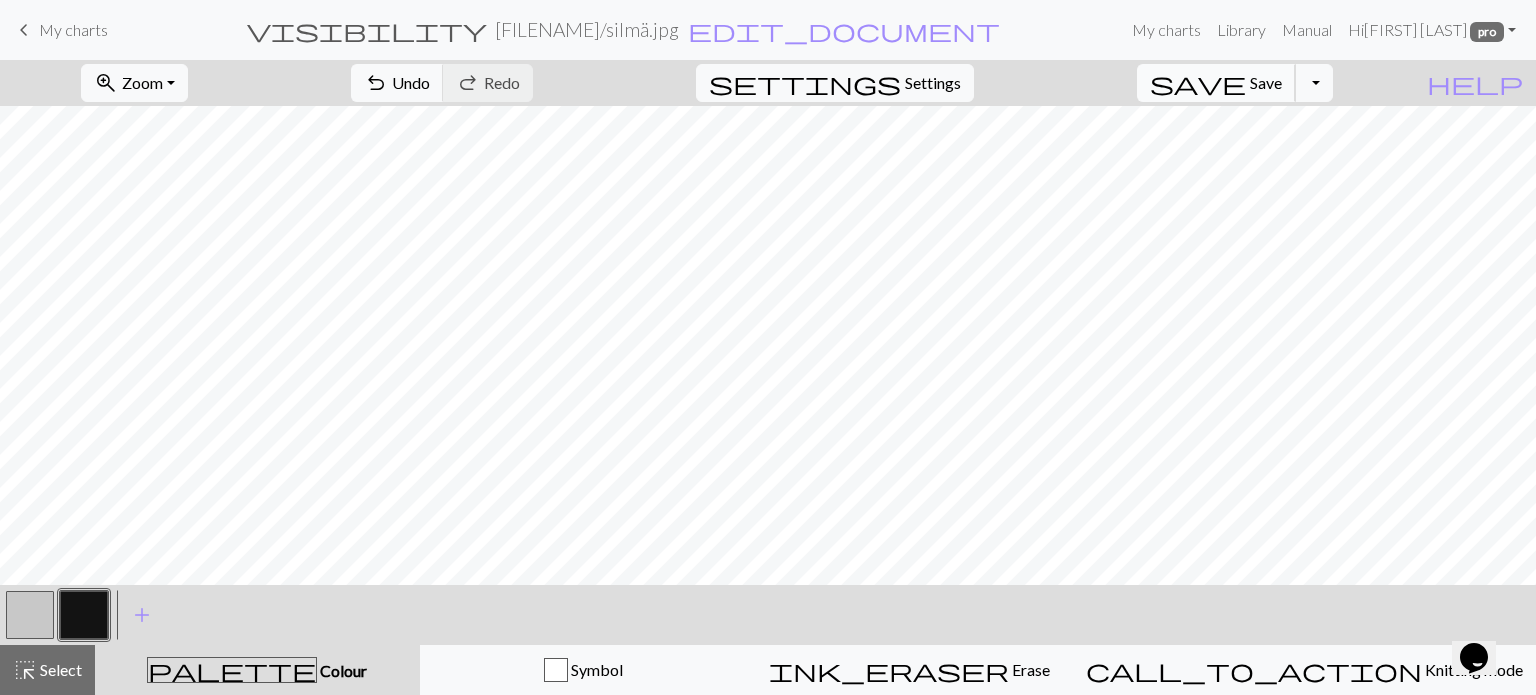 click on "Save" at bounding box center (1266, 82) 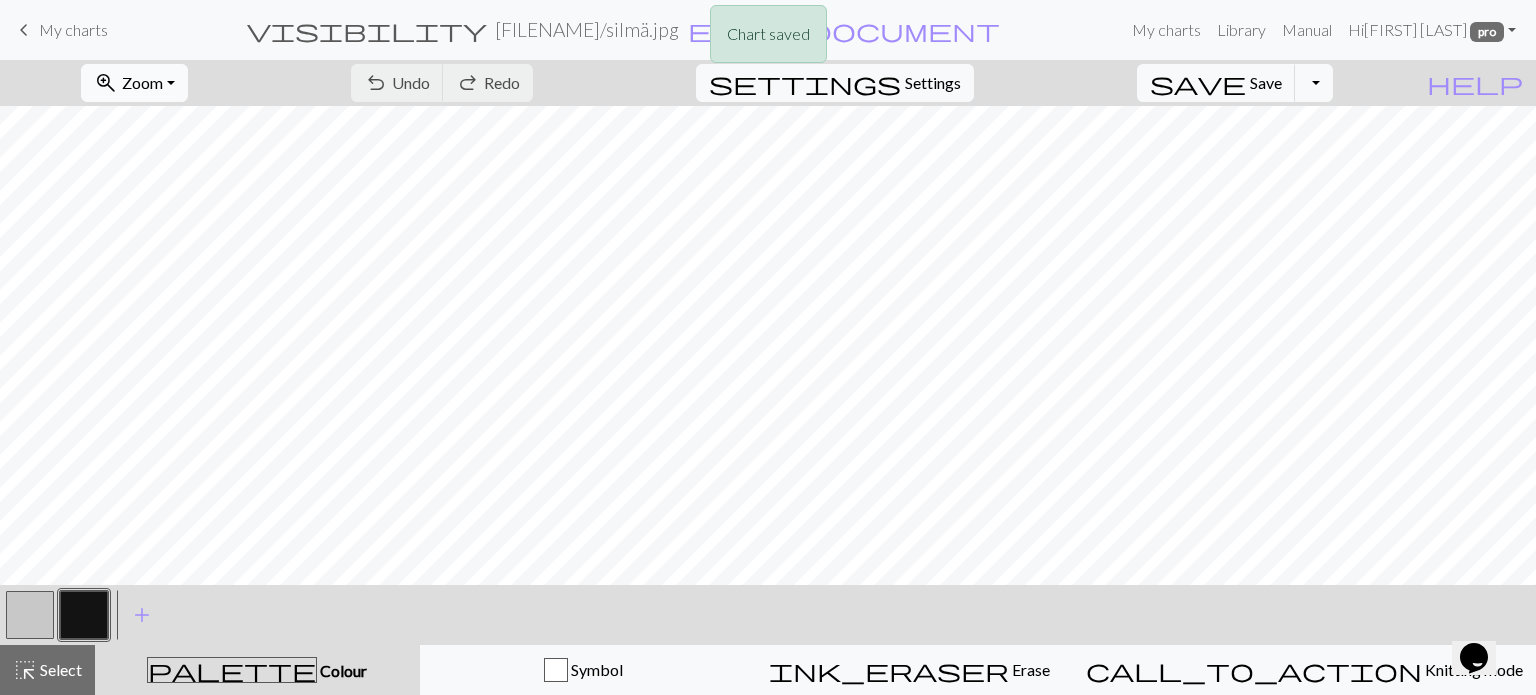click on "zoom_in" at bounding box center [106, 83] 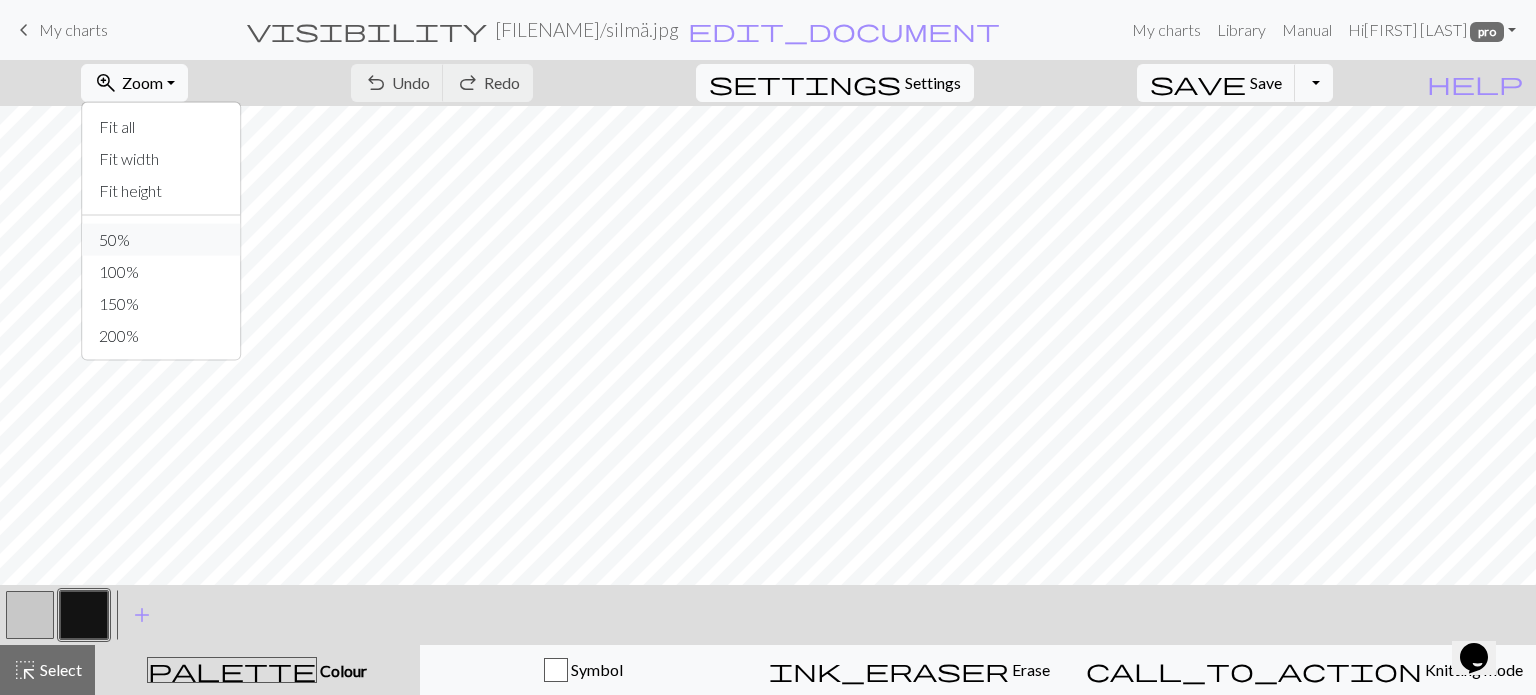 click on "50%" at bounding box center (162, 240) 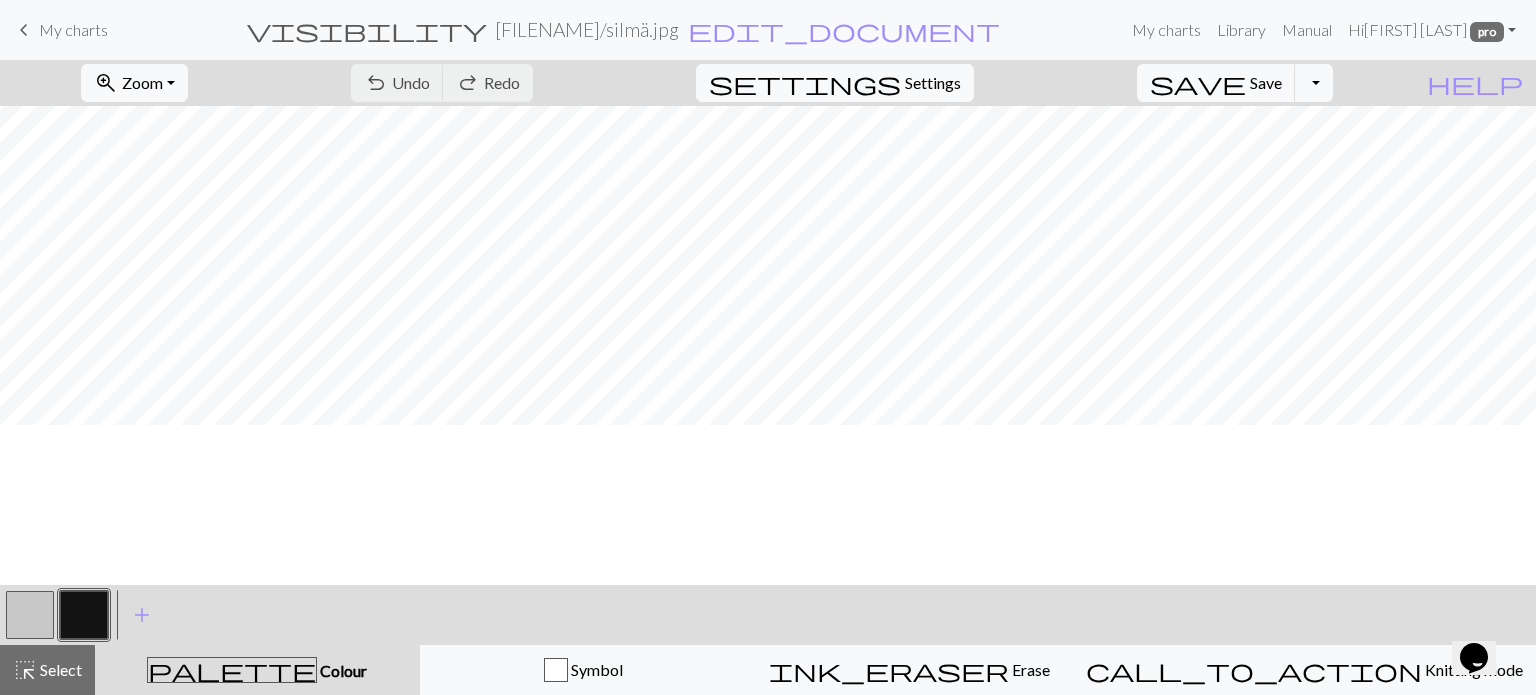 scroll, scrollTop: 0, scrollLeft: 0, axis: both 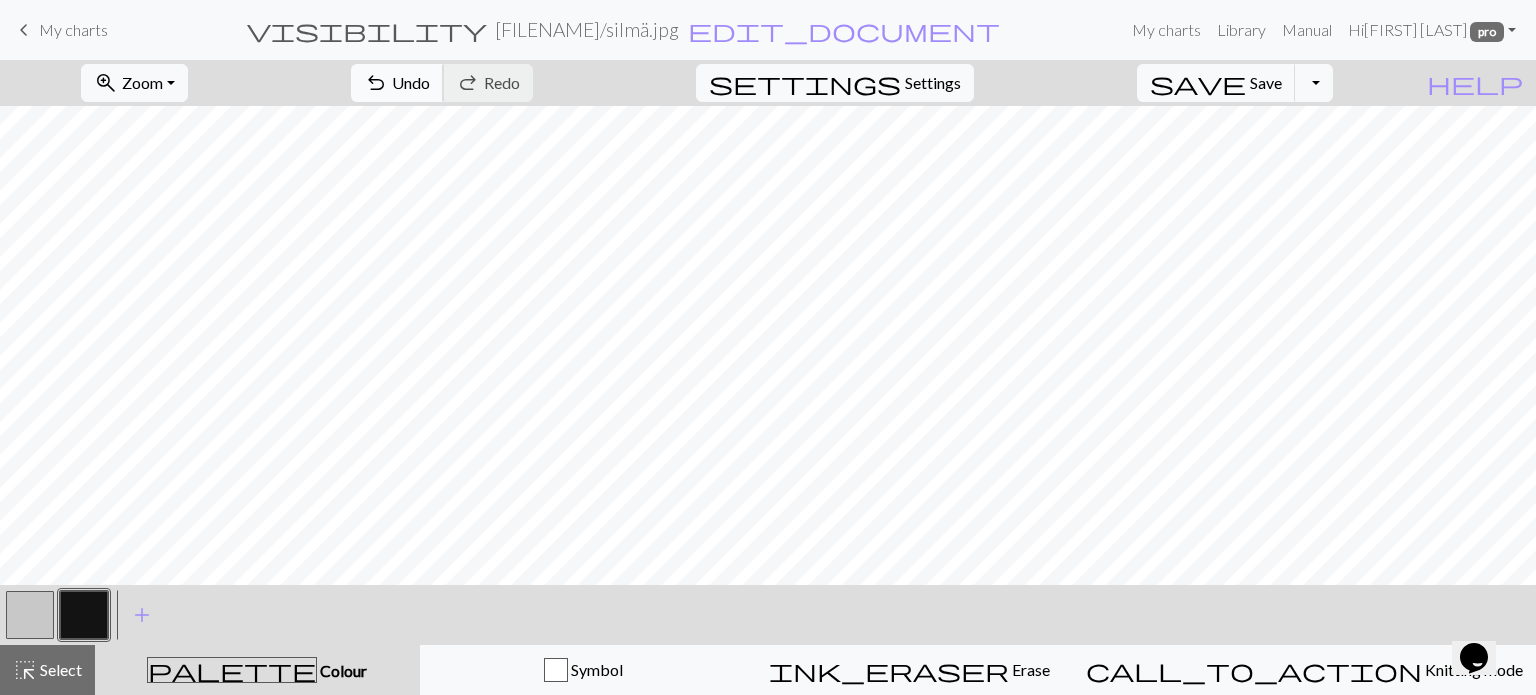 click on "Undo" at bounding box center (411, 82) 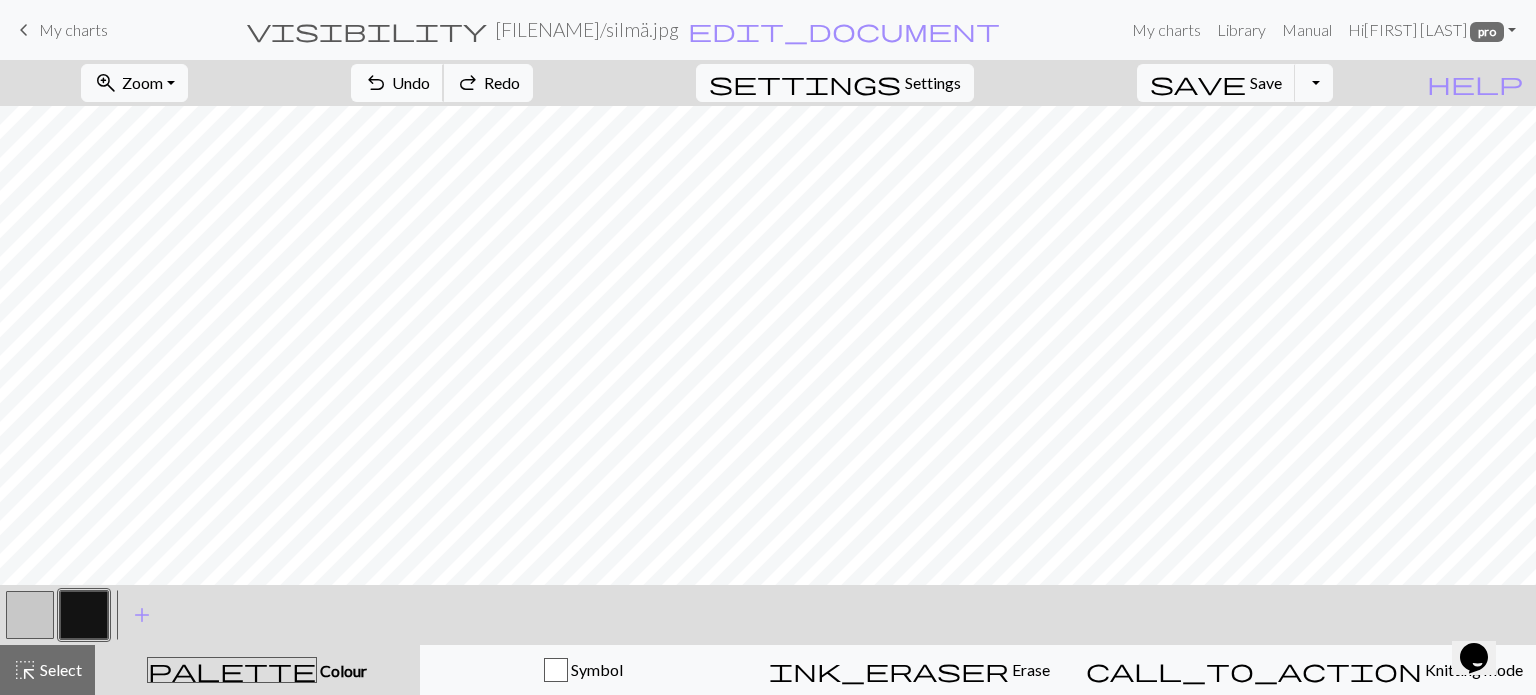 click on "Undo" at bounding box center (411, 82) 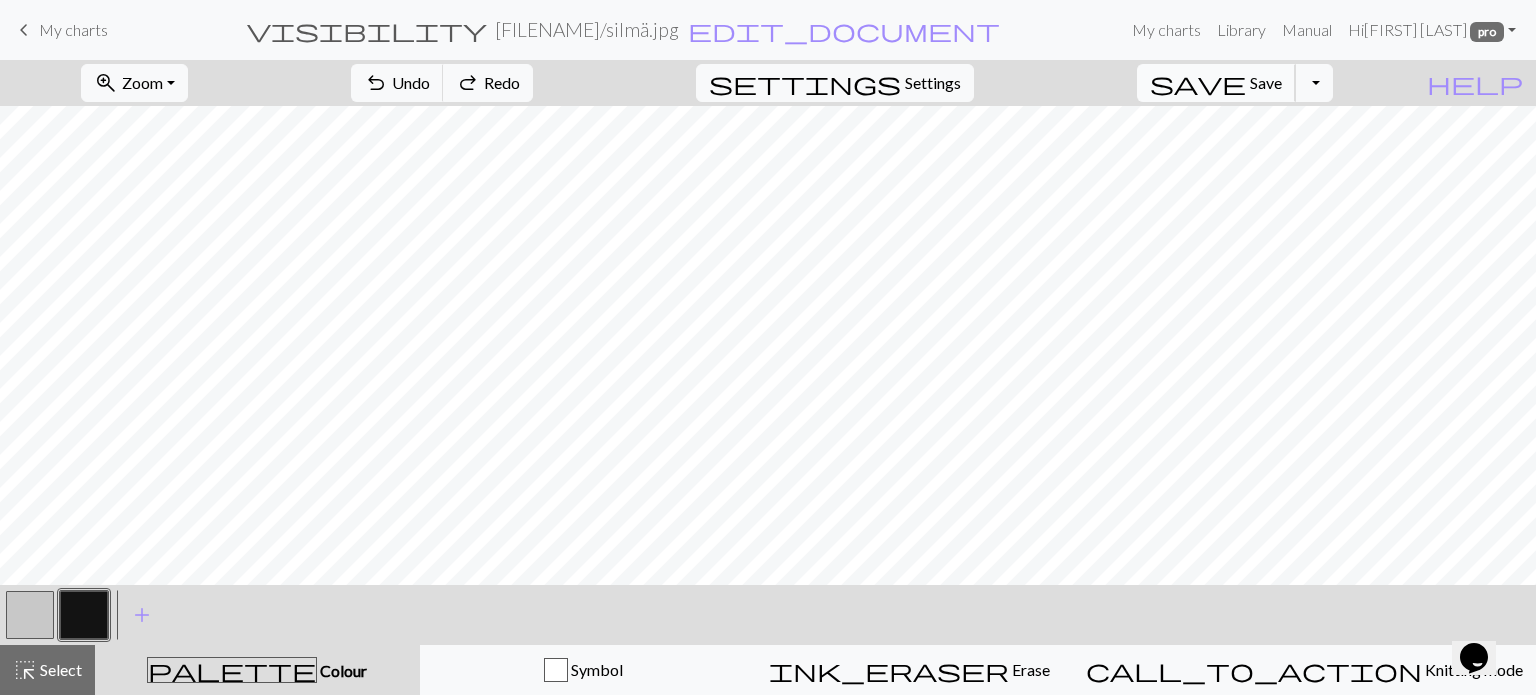 click on "save Save Save" at bounding box center (1216, 83) 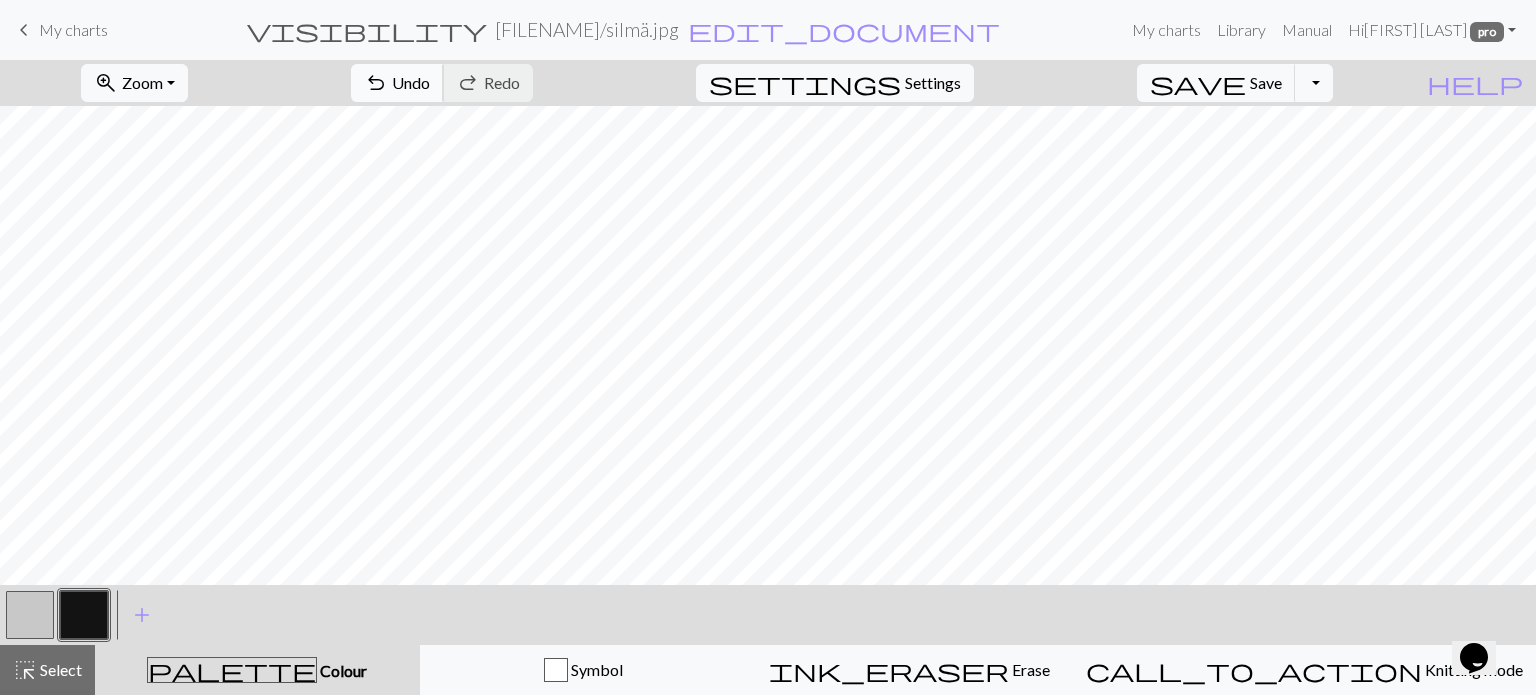 drag, startPoint x: 491, startPoint y: 71, endPoint x: 524, endPoint y: 79, distance: 33.955853 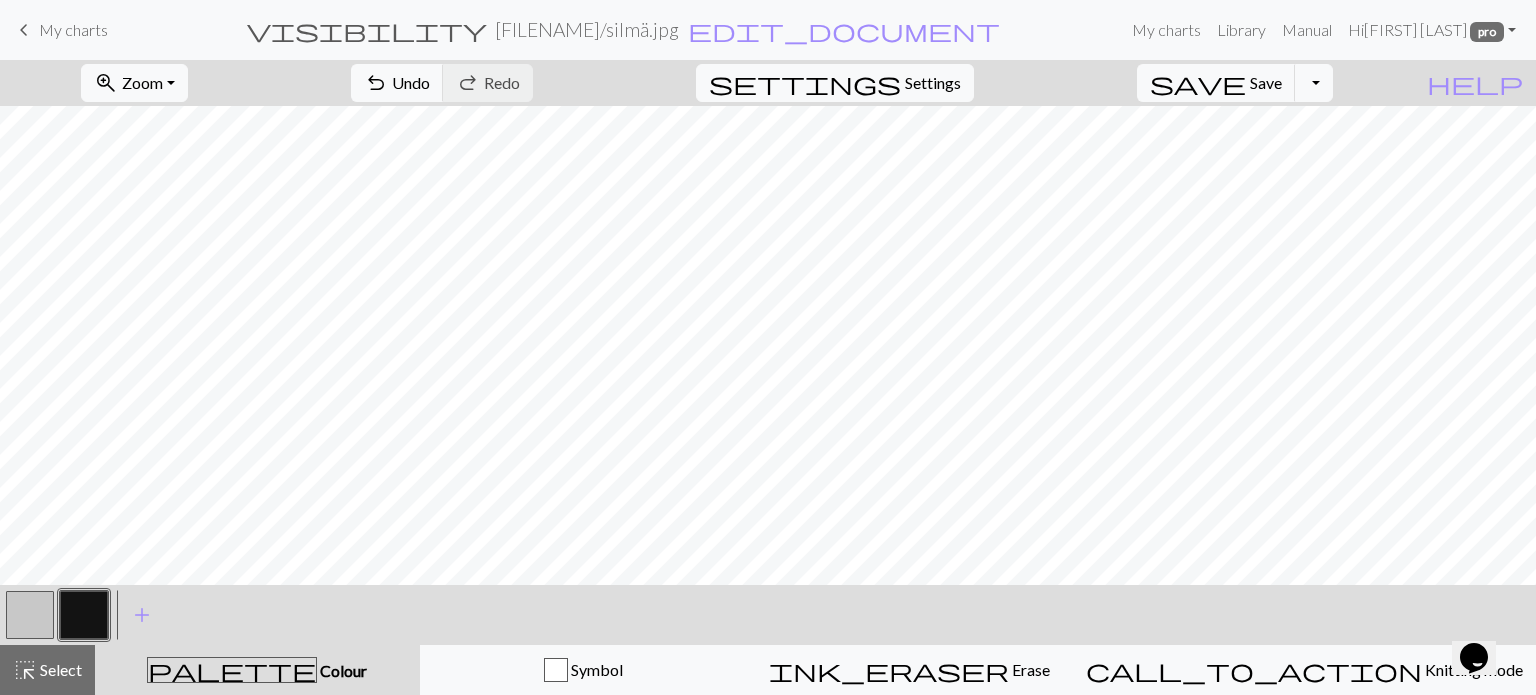 click at bounding box center [84, 615] 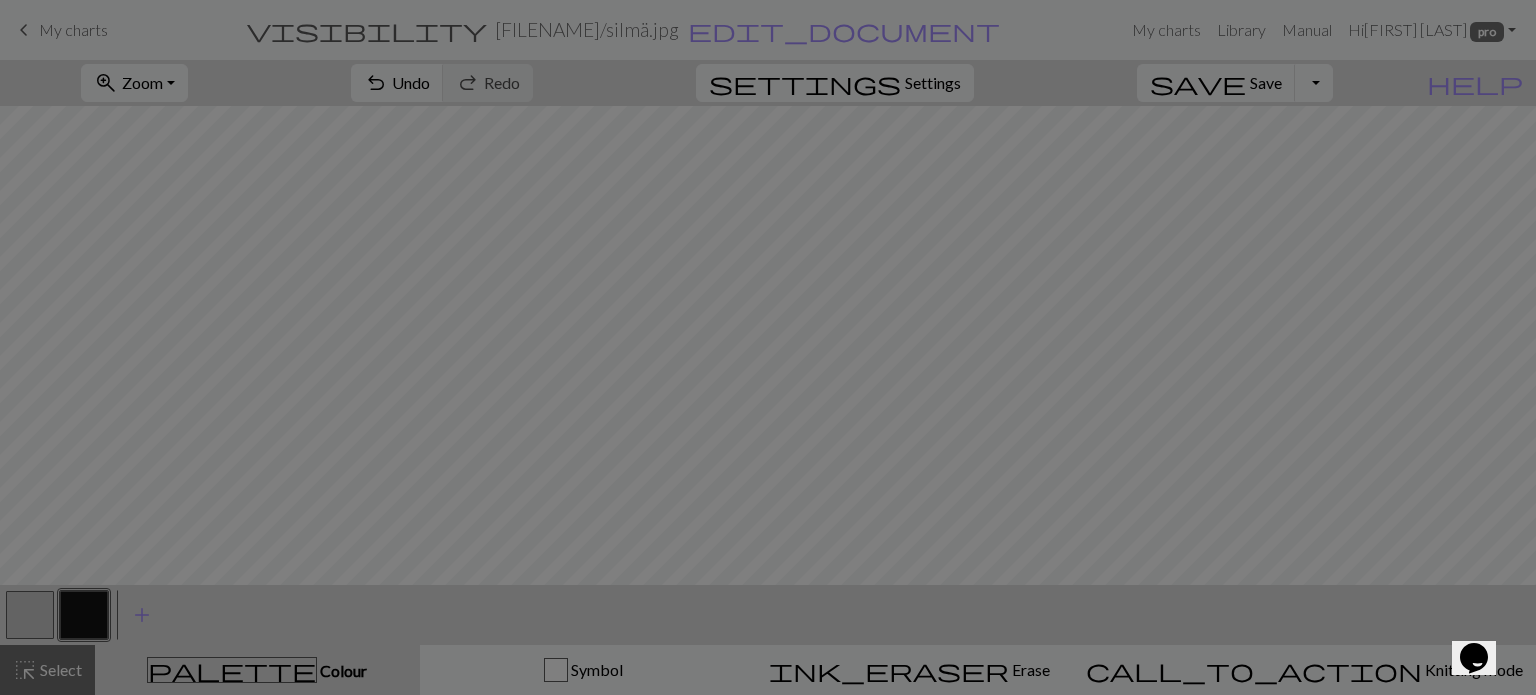 click on "Edit colour Name CC1 Use advanced picker Reorder arrow_back Move left arrow_forward Move right Delete Done Cancel" at bounding box center (768, 347) 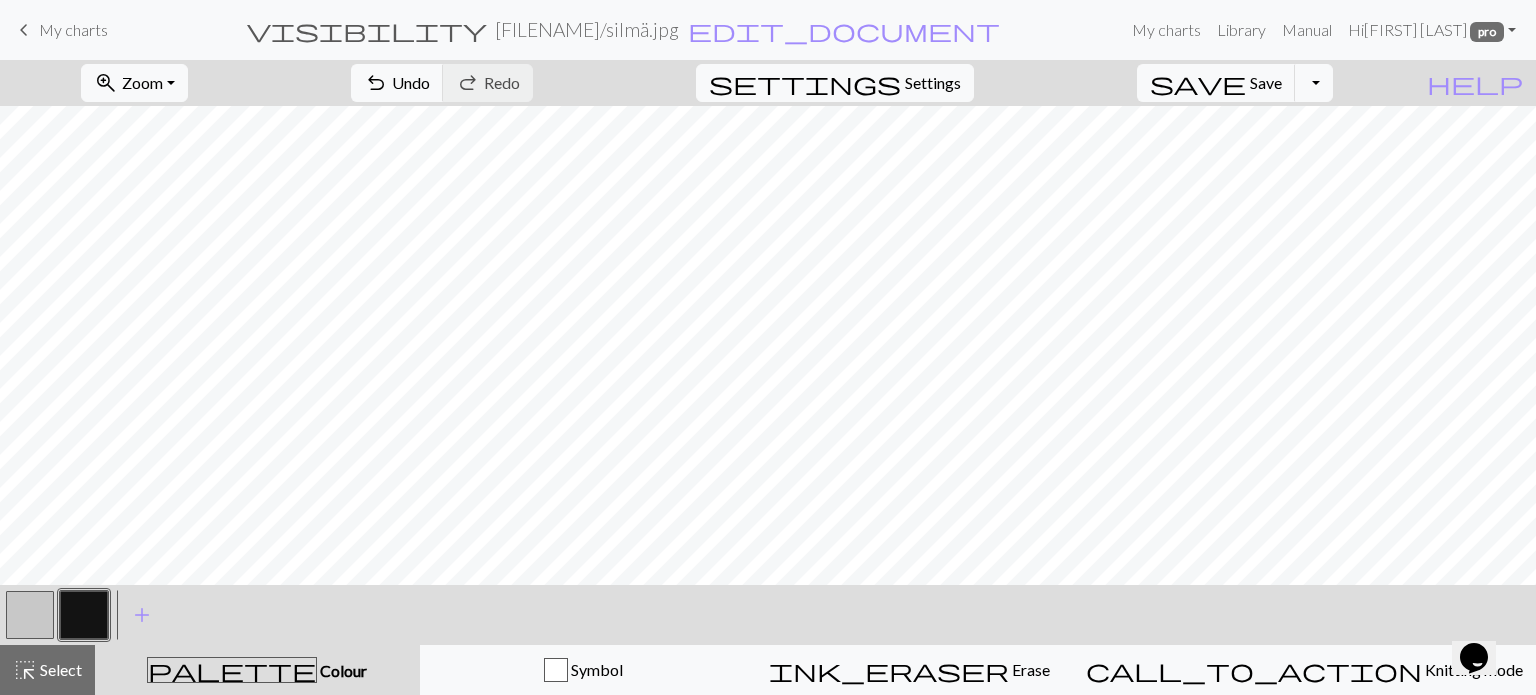 click at bounding box center (84, 615) 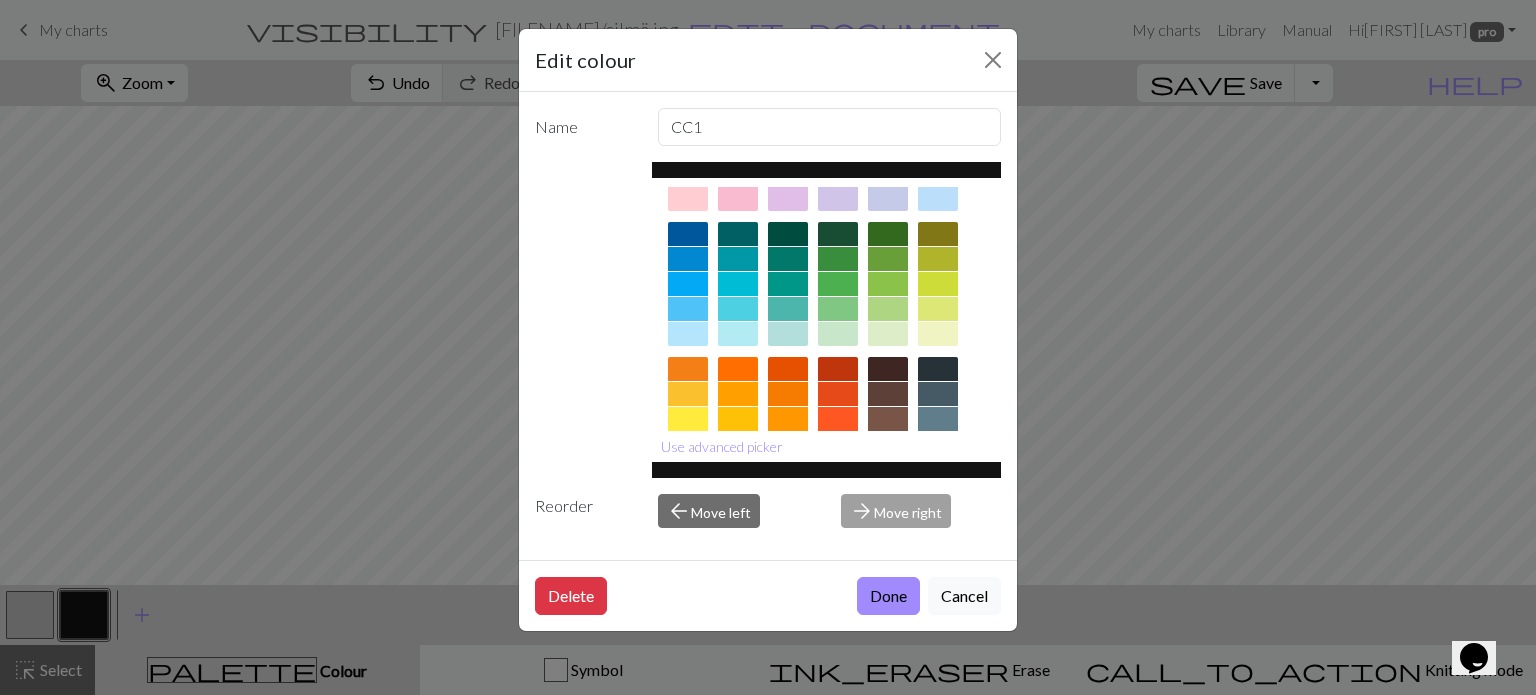 scroll, scrollTop: 200, scrollLeft: 0, axis: vertical 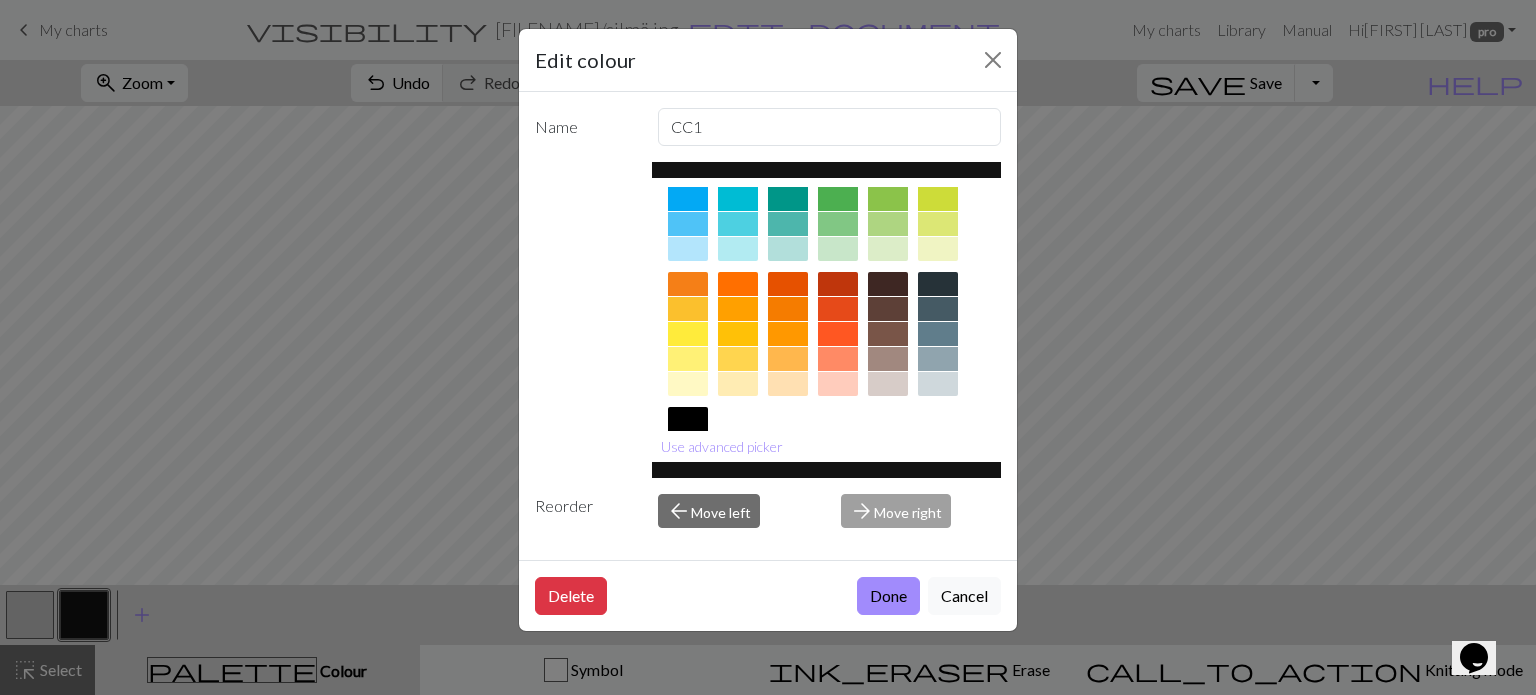 click at bounding box center [938, 309] 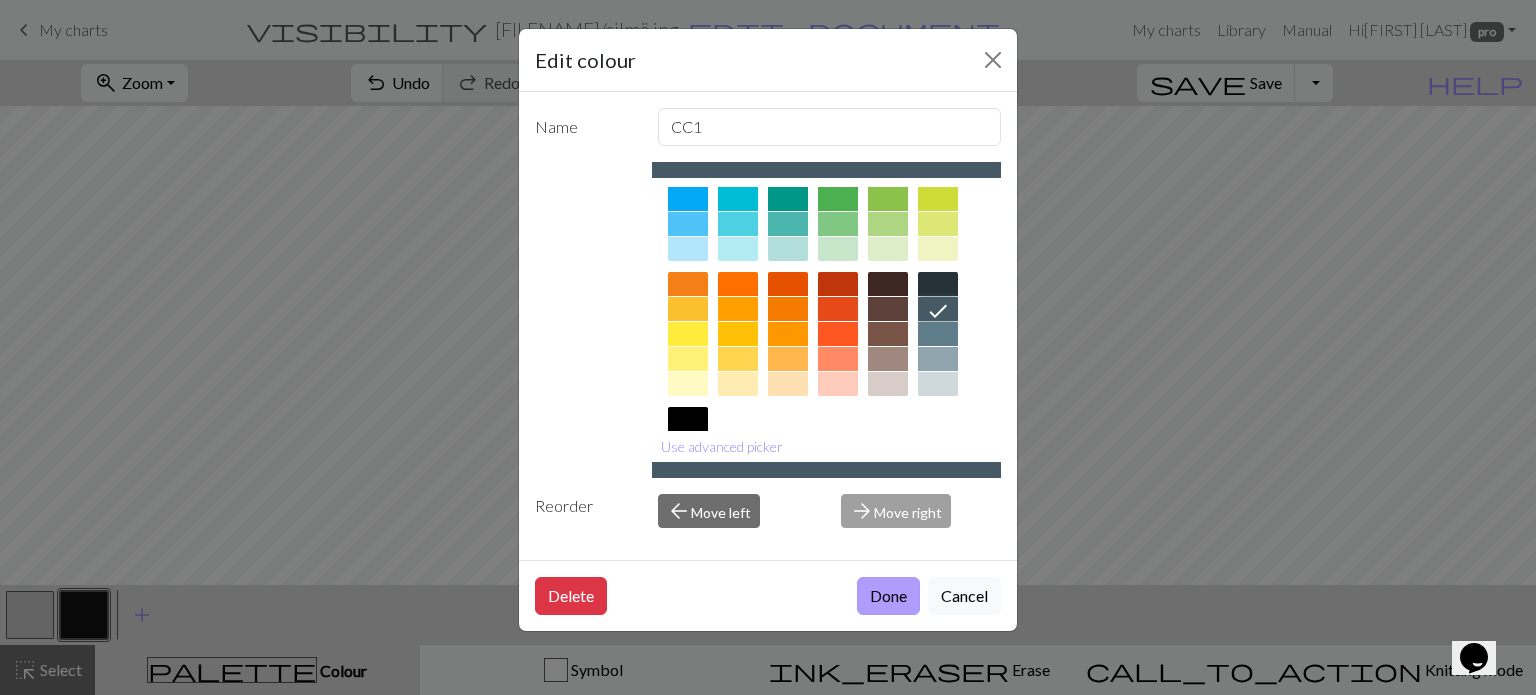 click on "Done" at bounding box center (888, 596) 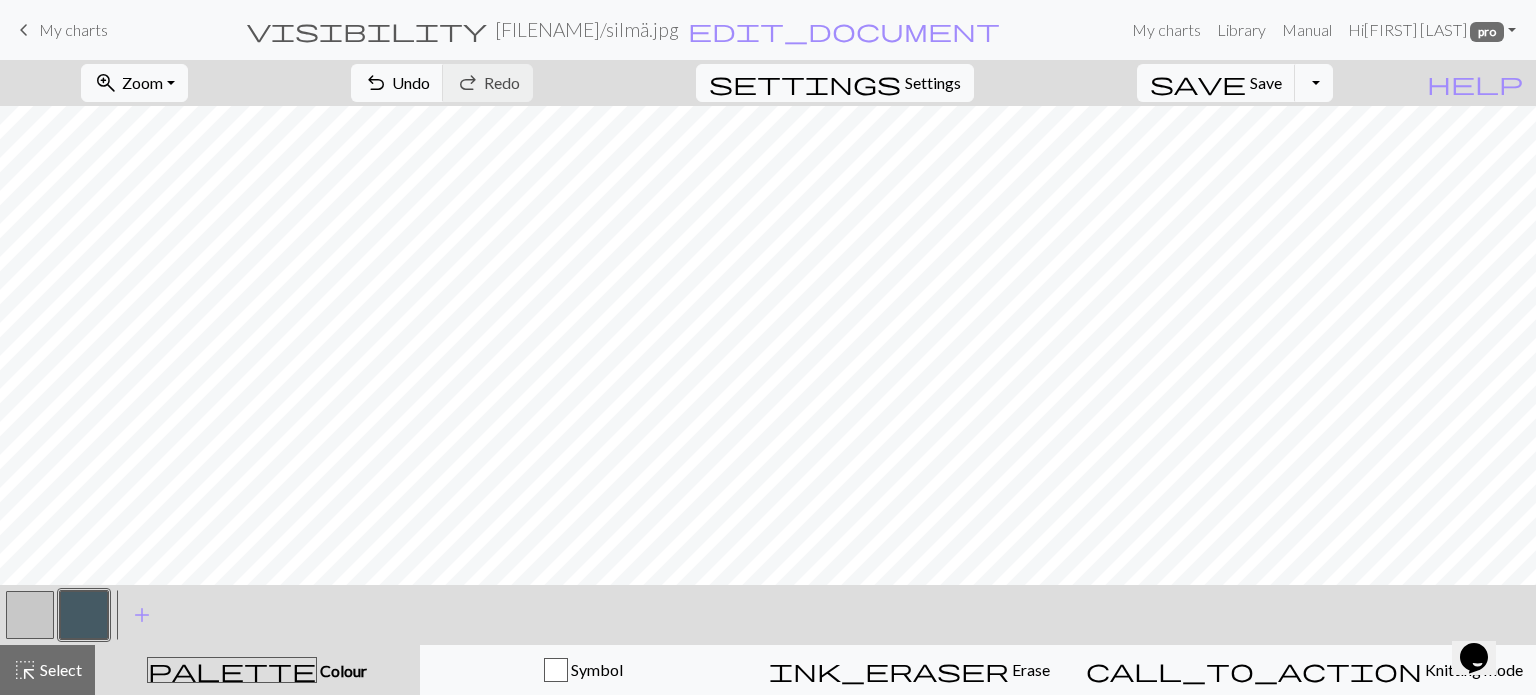 click at bounding box center [30, 615] 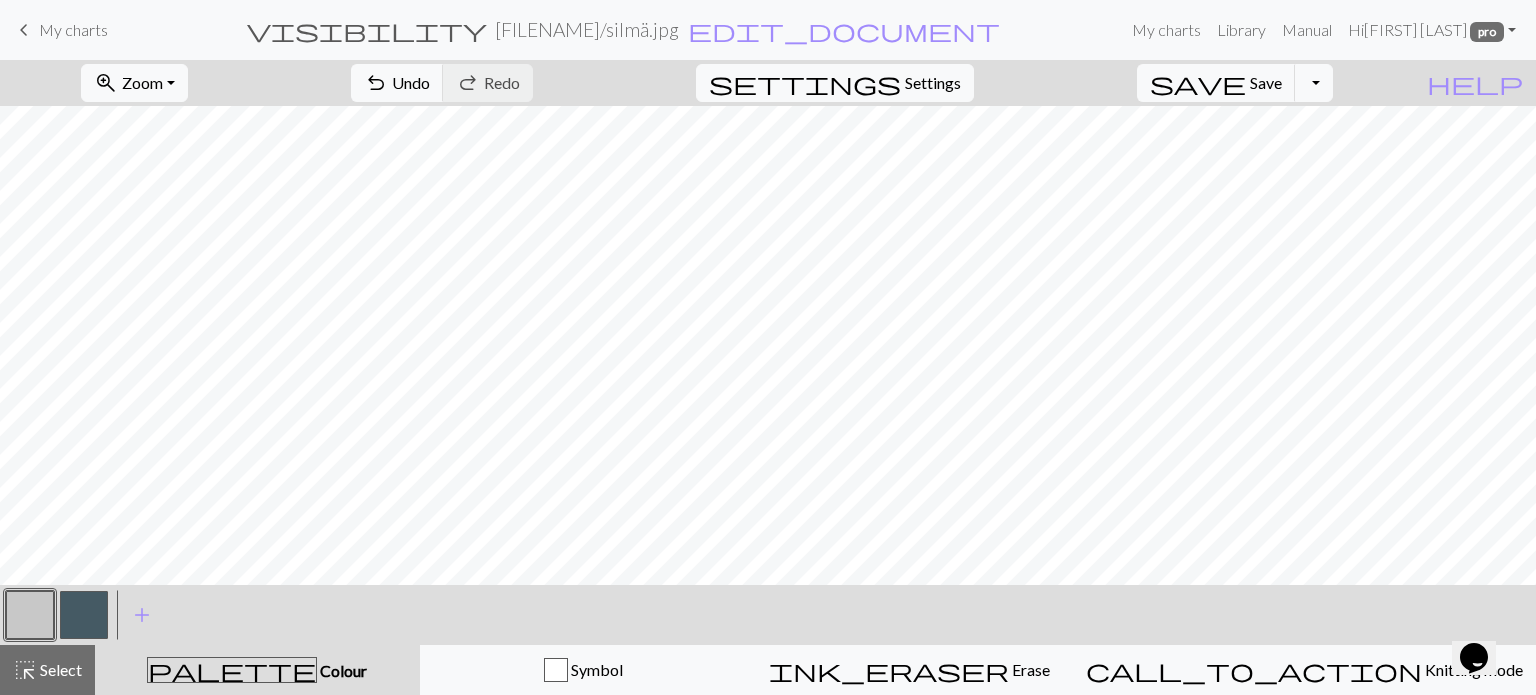 click at bounding box center [30, 615] 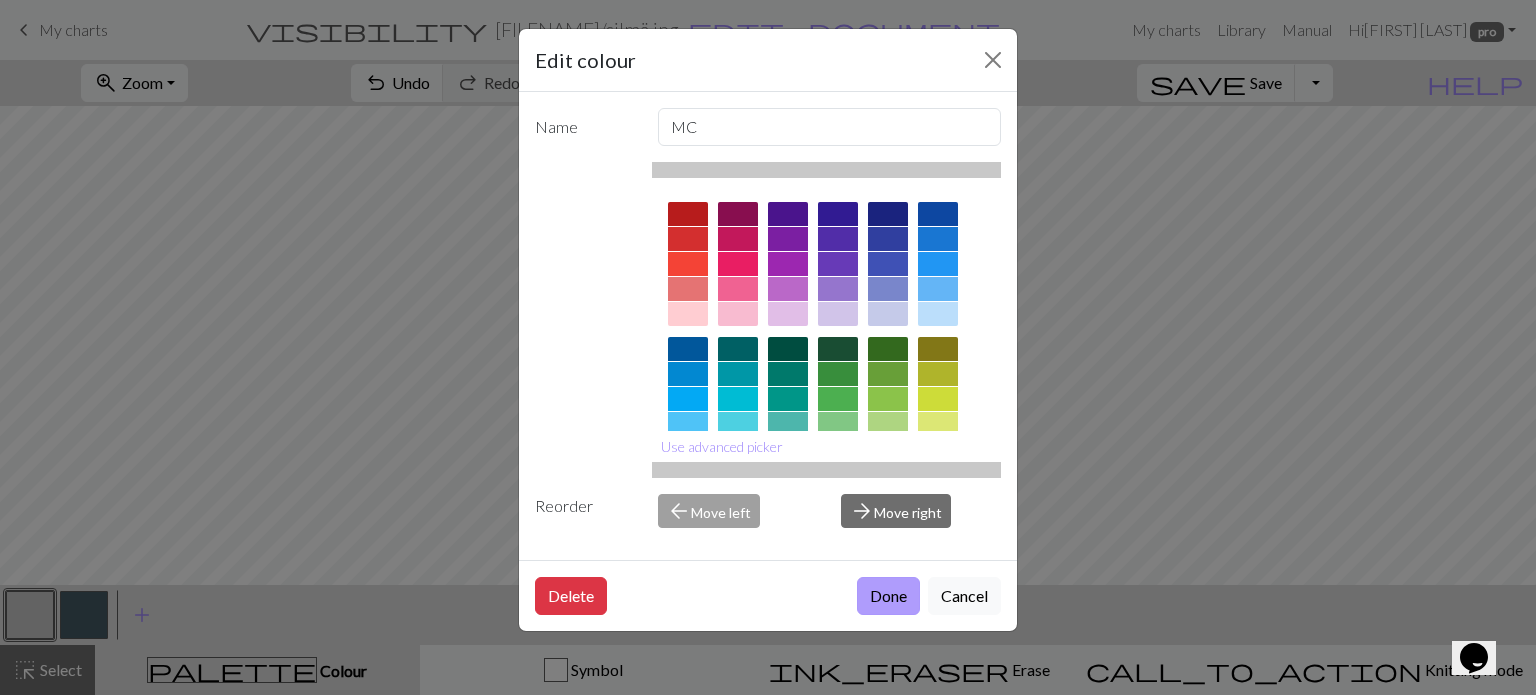 click on "Done" at bounding box center [888, 596] 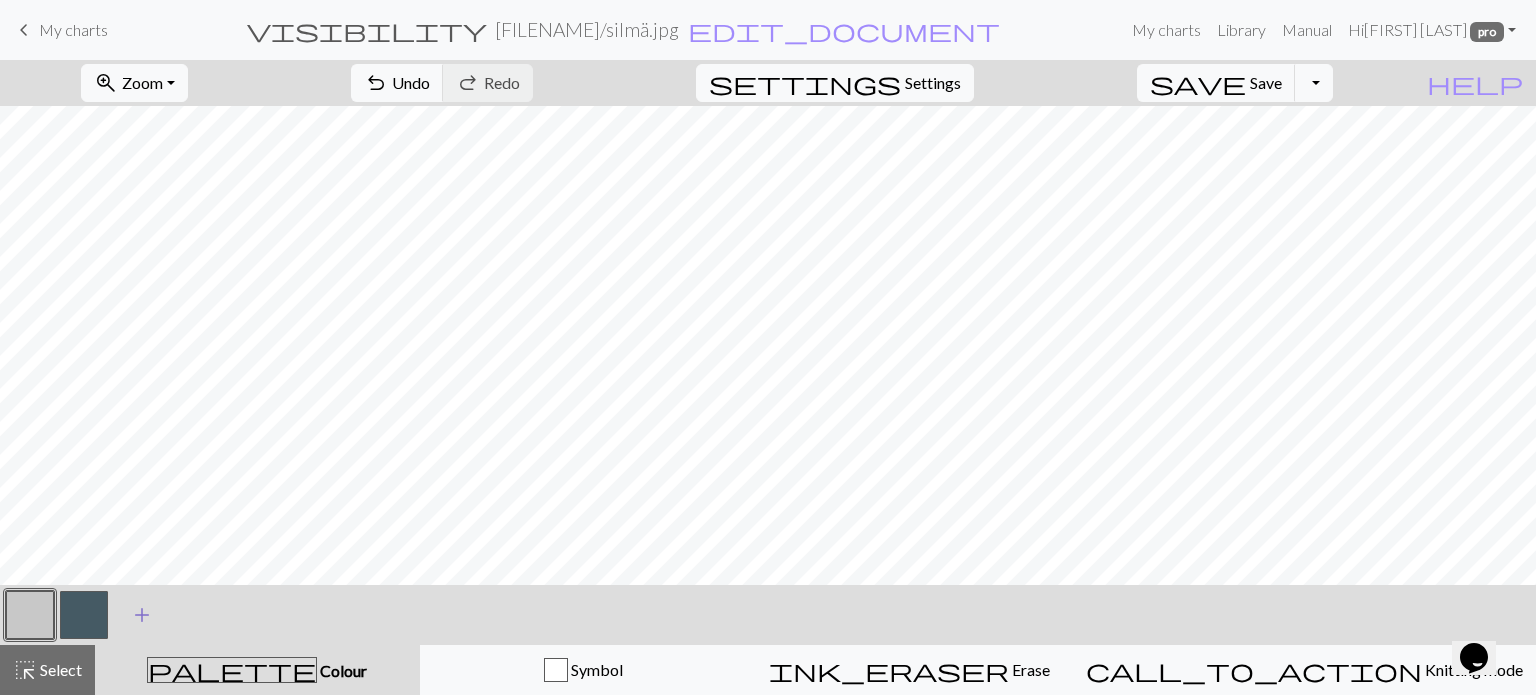 drag, startPoint x: 90, startPoint y: 615, endPoint x: 117, endPoint y: 601, distance: 30.413813 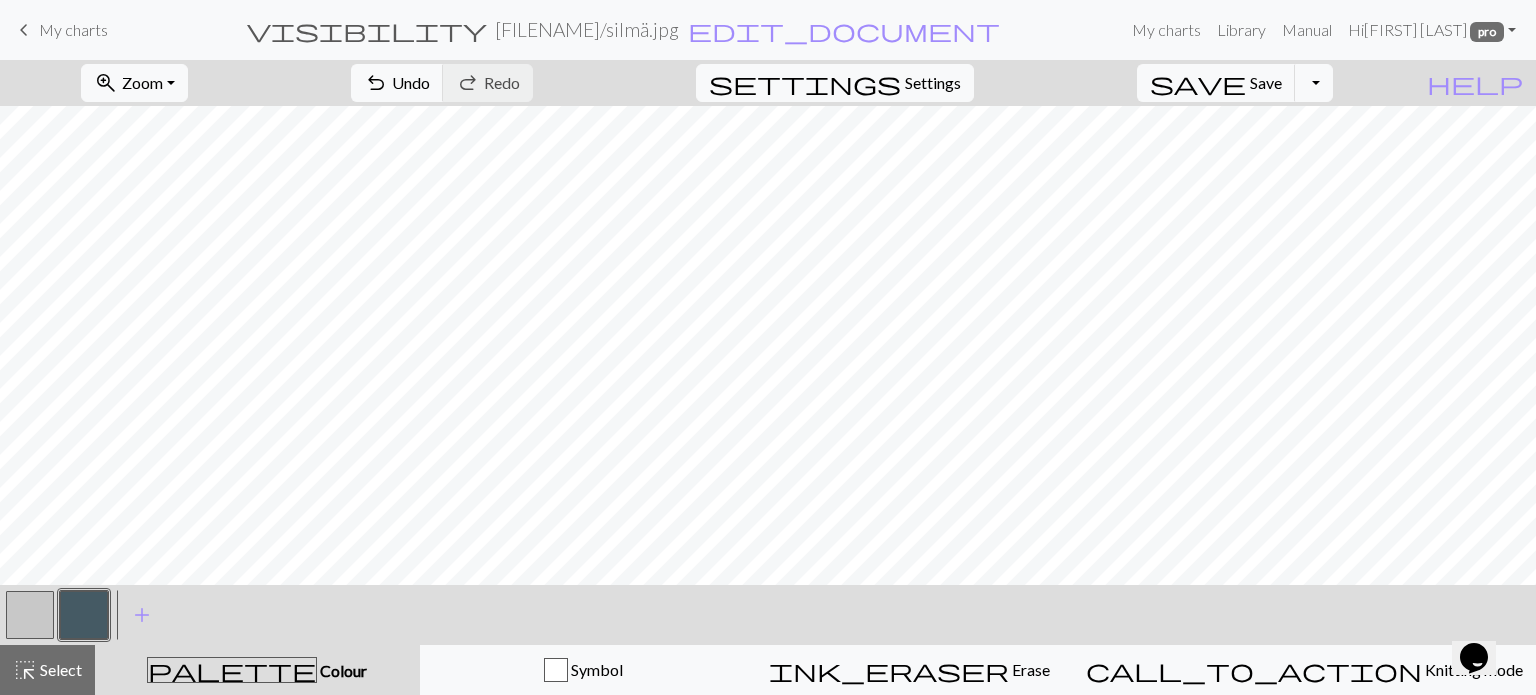 drag, startPoint x: 19, startPoint y: 603, endPoint x: 81, endPoint y: 575, distance: 68.0294 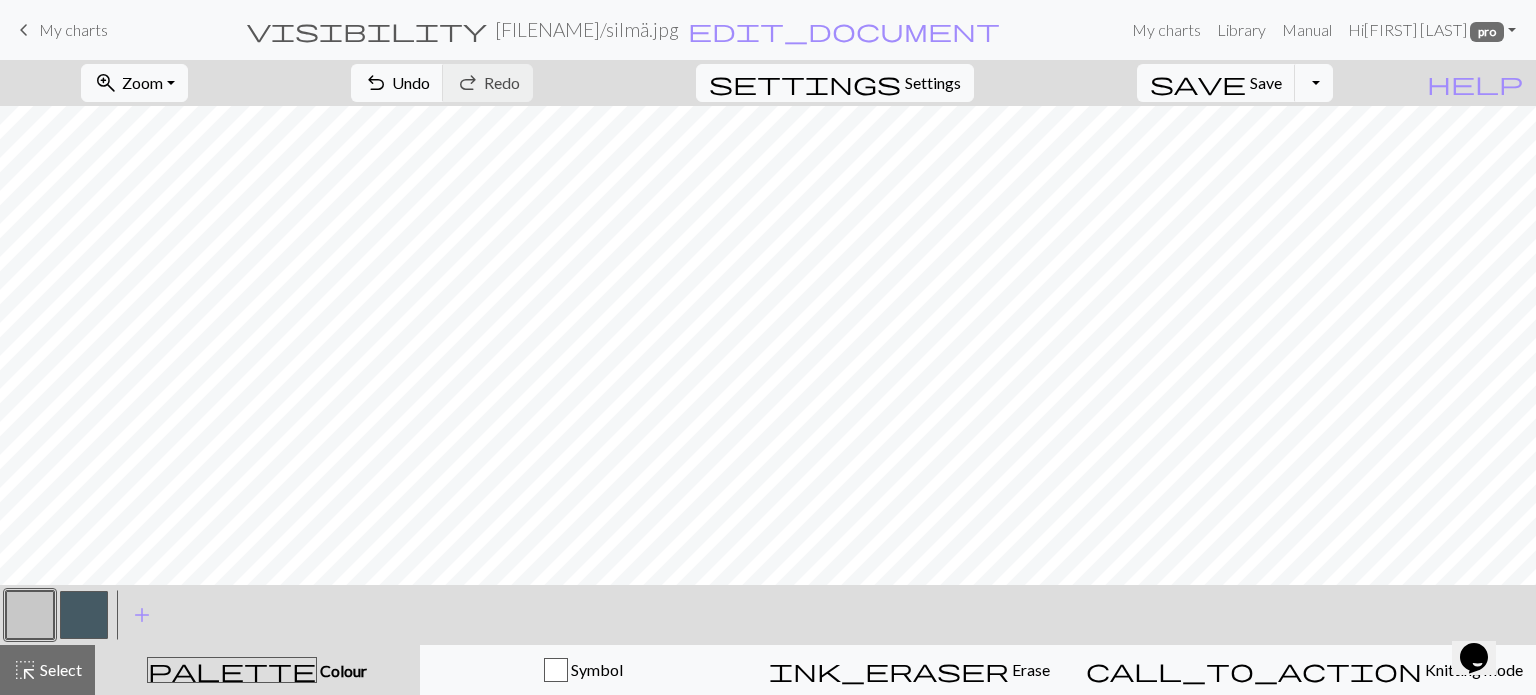 click at bounding box center (84, 615) 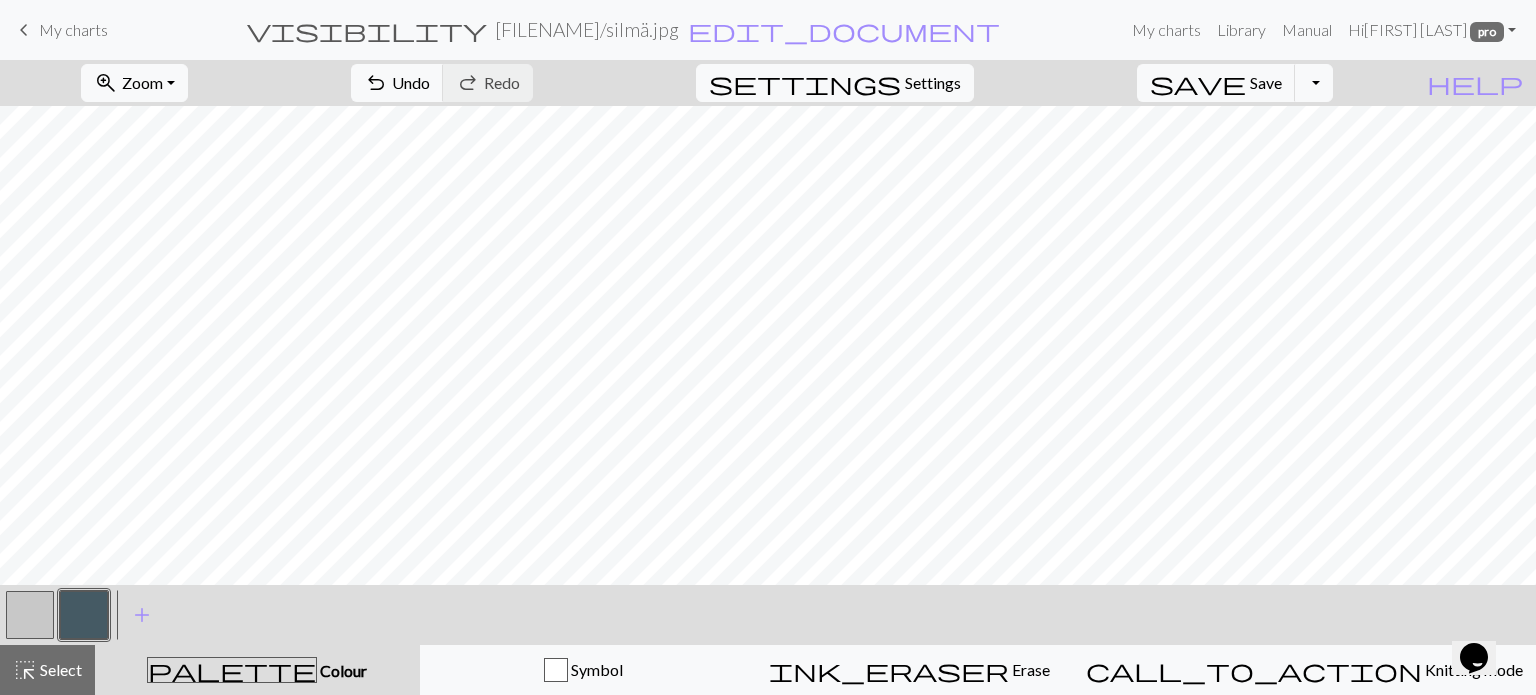drag, startPoint x: 36, startPoint y: 627, endPoint x: 112, endPoint y: 580, distance: 89.358826 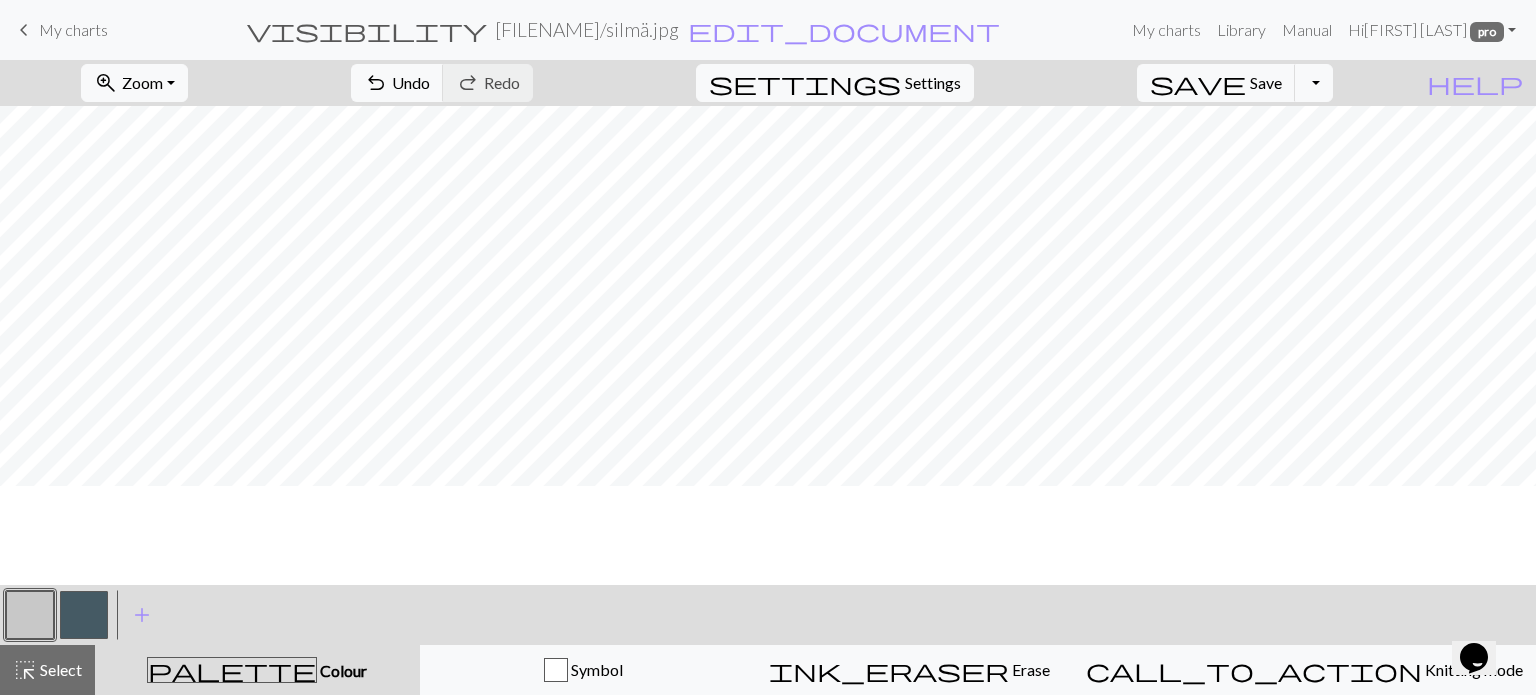 scroll, scrollTop: 0, scrollLeft: 0, axis: both 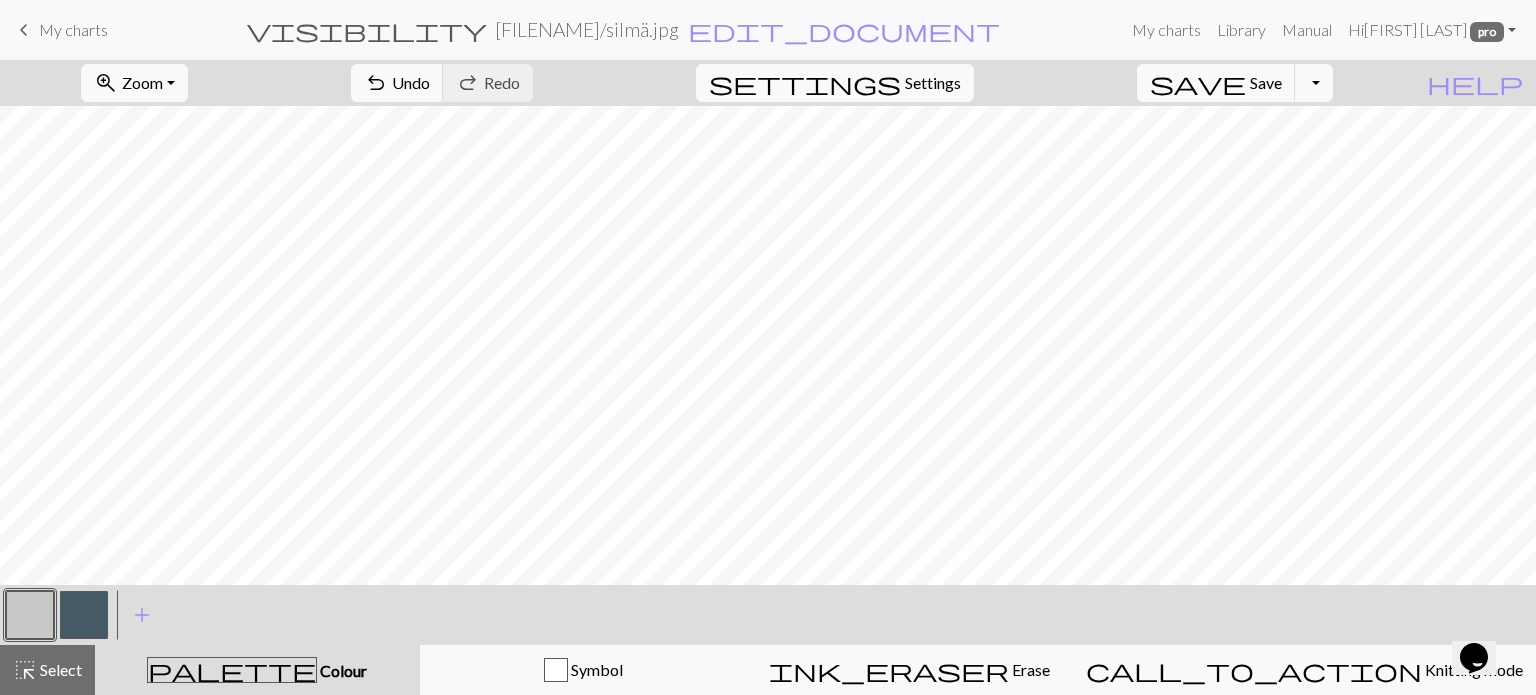click at bounding box center [84, 615] 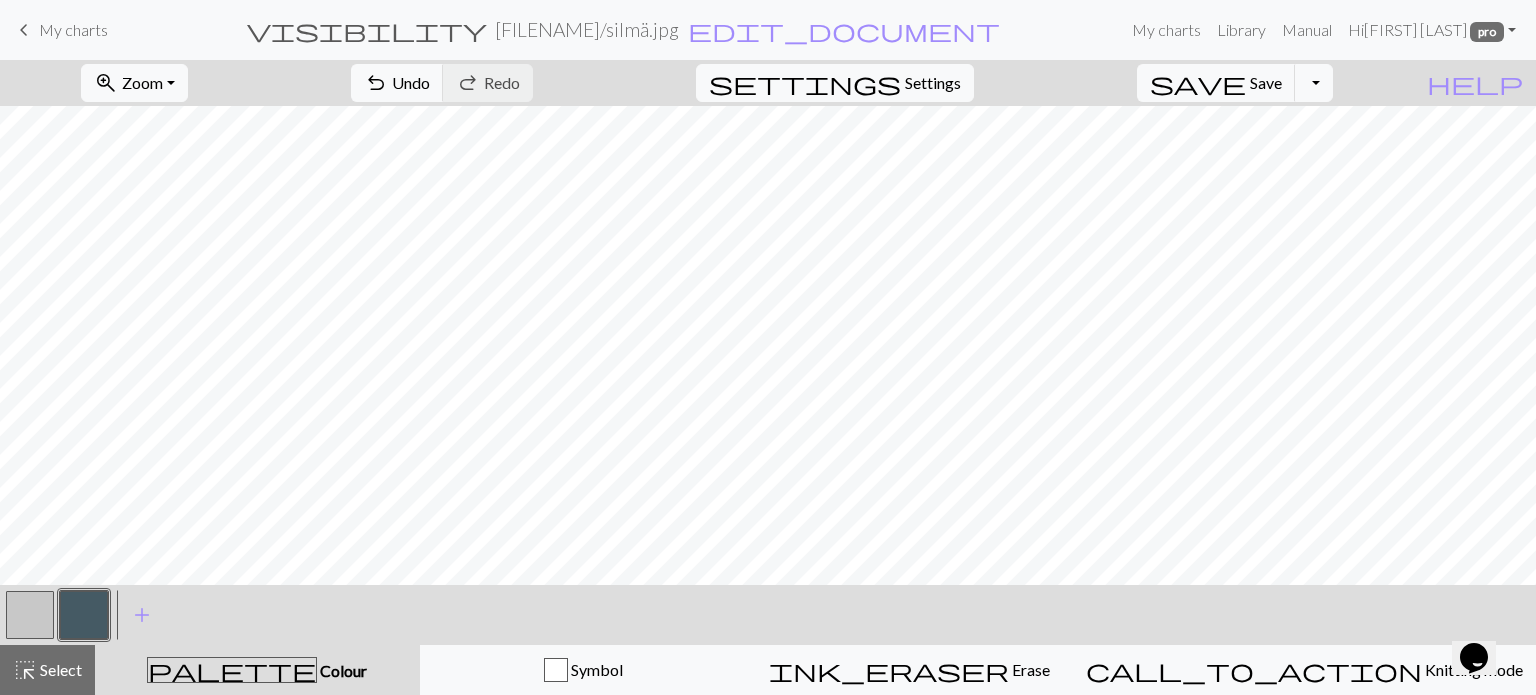 drag, startPoint x: 36, startPoint y: 616, endPoint x: 66, endPoint y: 598, distance: 34.98571 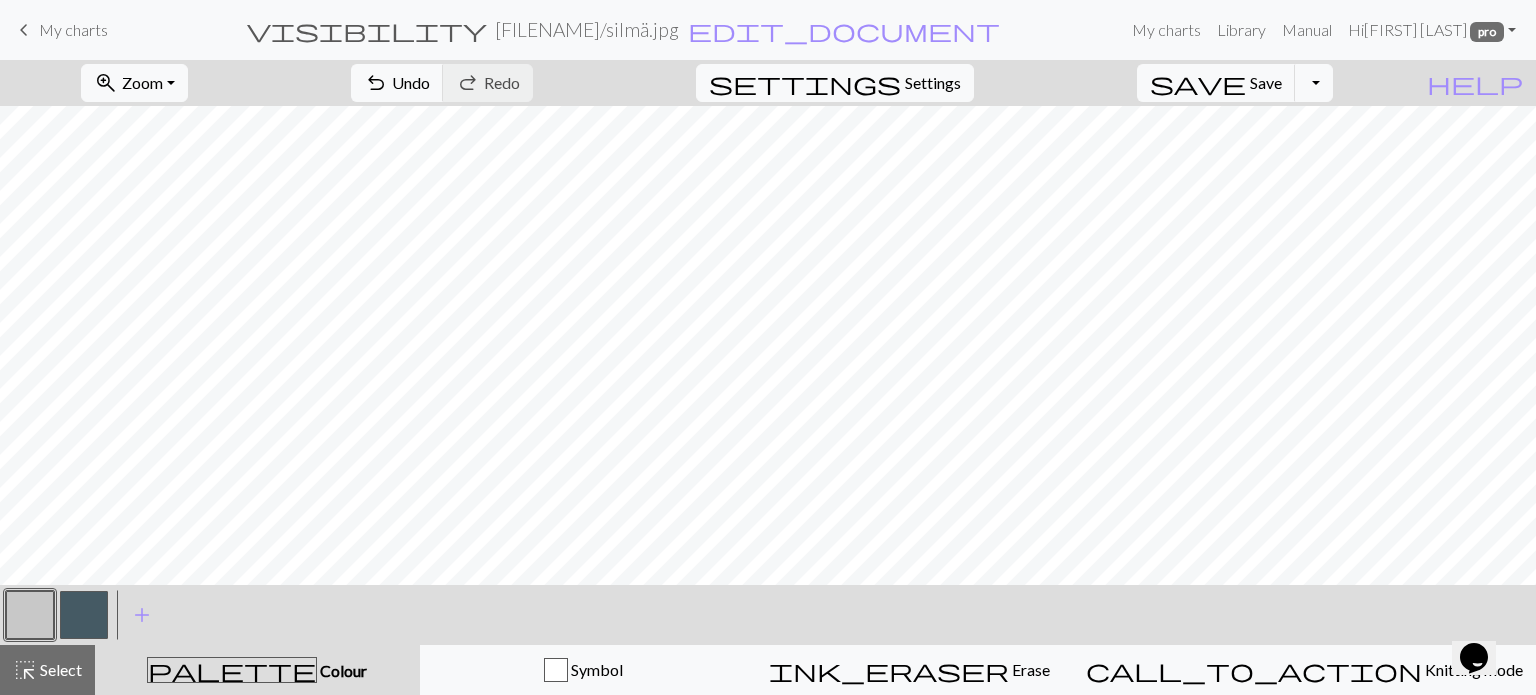 click on "zoom_in Zoom Zoom Fit all Fit width Fit height 50% 100% 150% 200% undo Undo Undo redo Redo Redo settings  Settings save Save Save Toggle Dropdown file_copy  Save a copy save_alt  Download help Show me around < > add Add a  colour highlight_alt   Select   Select palette   Colour   Colour   Symbol ink_eraser   Erase   Erase call_to_action   Knitting mode   Knitting mode" at bounding box center (768, 377) 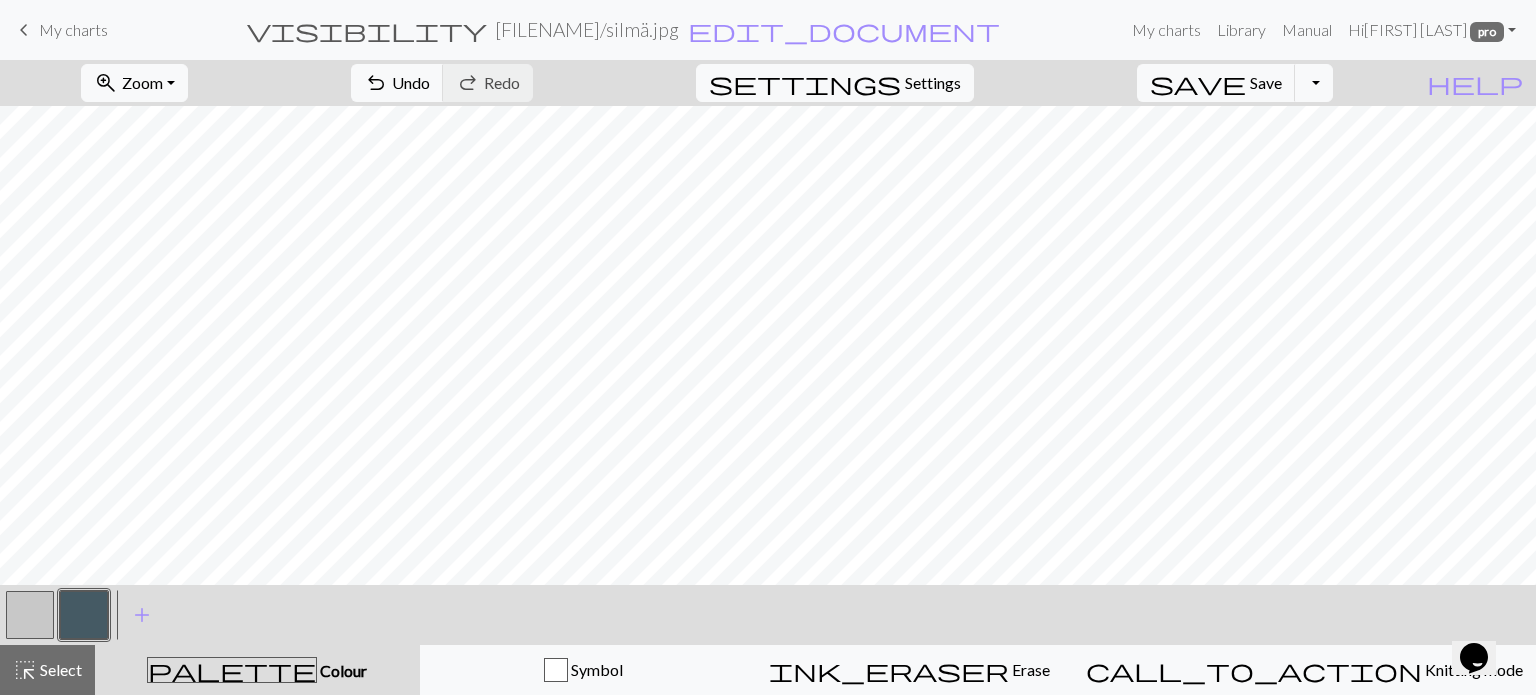 drag, startPoint x: 38, startPoint y: 609, endPoint x: 124, endPoint y: 580, distance: 90.75792 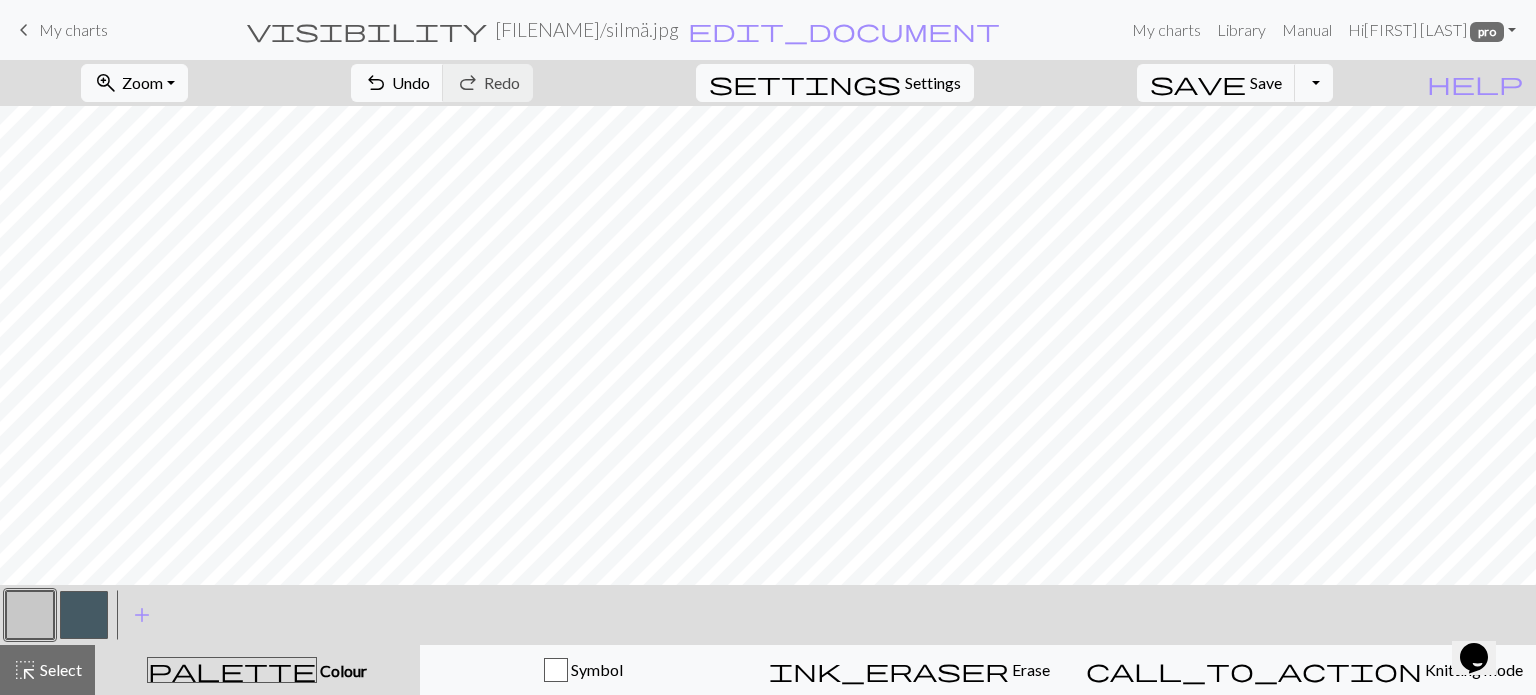 drag, startPoint x: 84, startPoint y: 614, endPoint x: 184, endPoint y: 576, distance: 106.97663 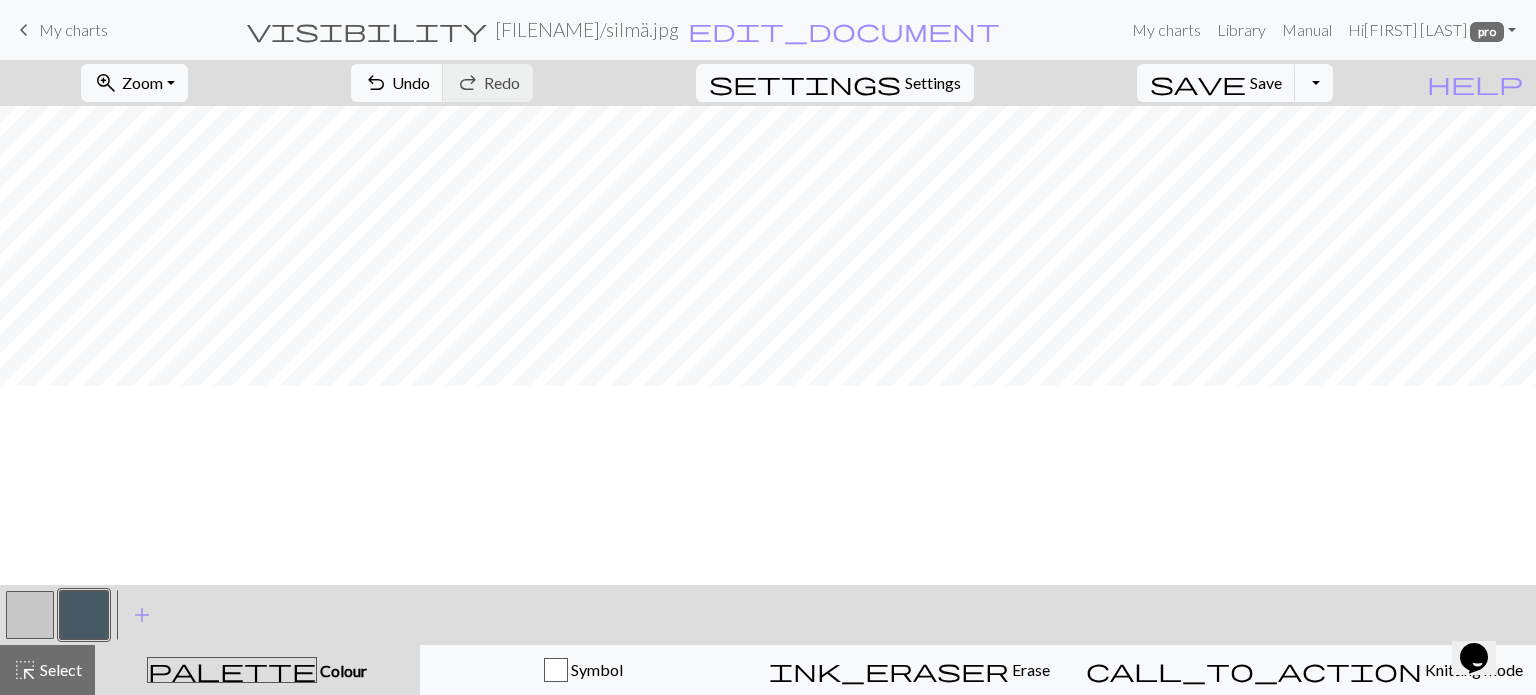 scroll, scrollTop: 0, scrollLeft: 0, axis: both 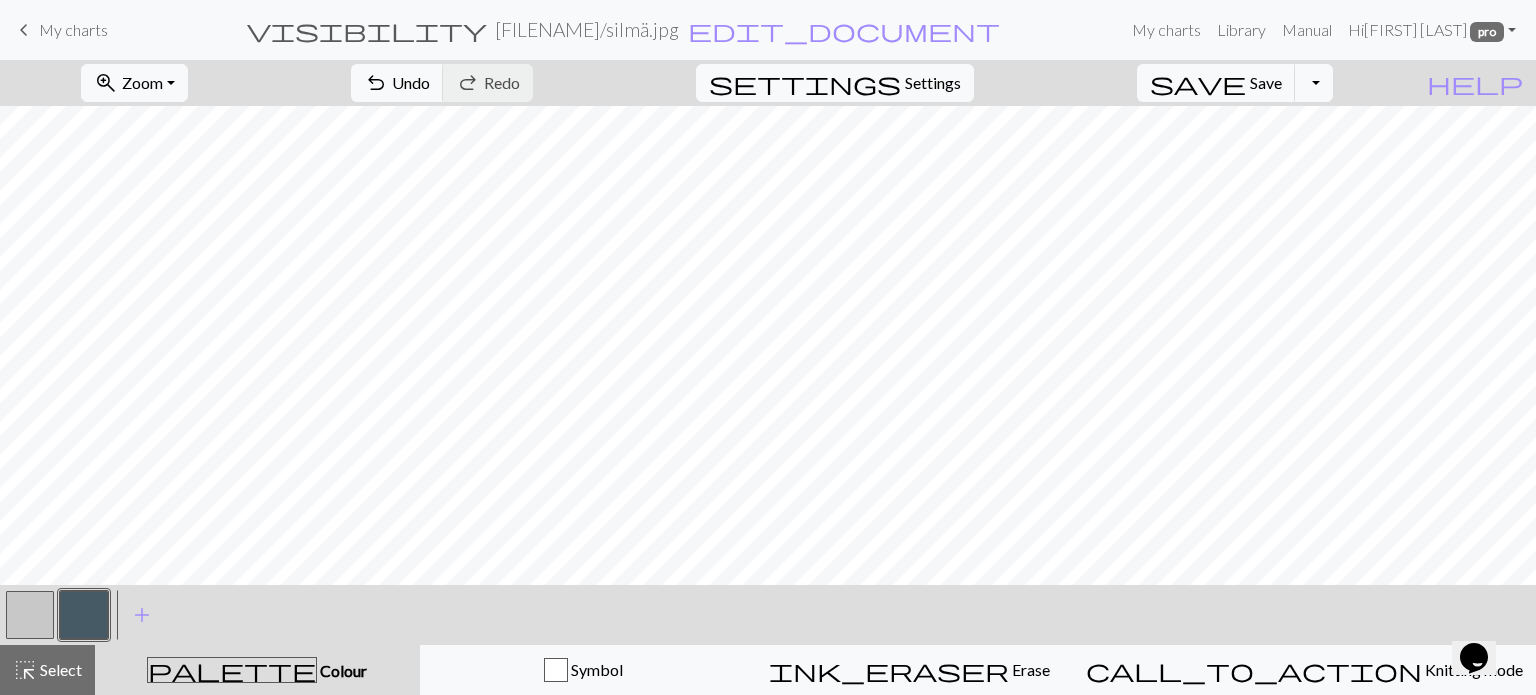 drag, startPoint x: 31, startPoint y: 602, endPoint x: 84, endPoint y: 573, distance: 60.41523 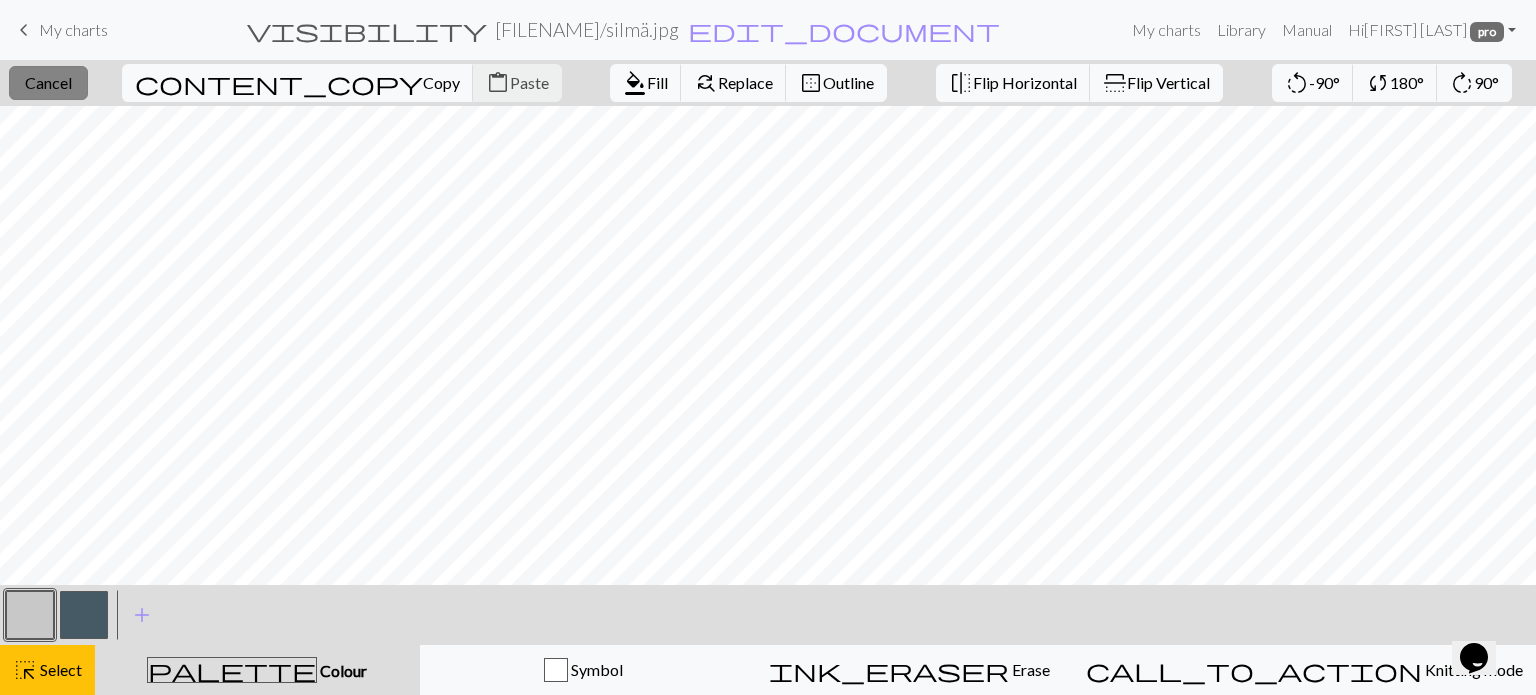 click on "Cancel" at bounding box center (48, 82) 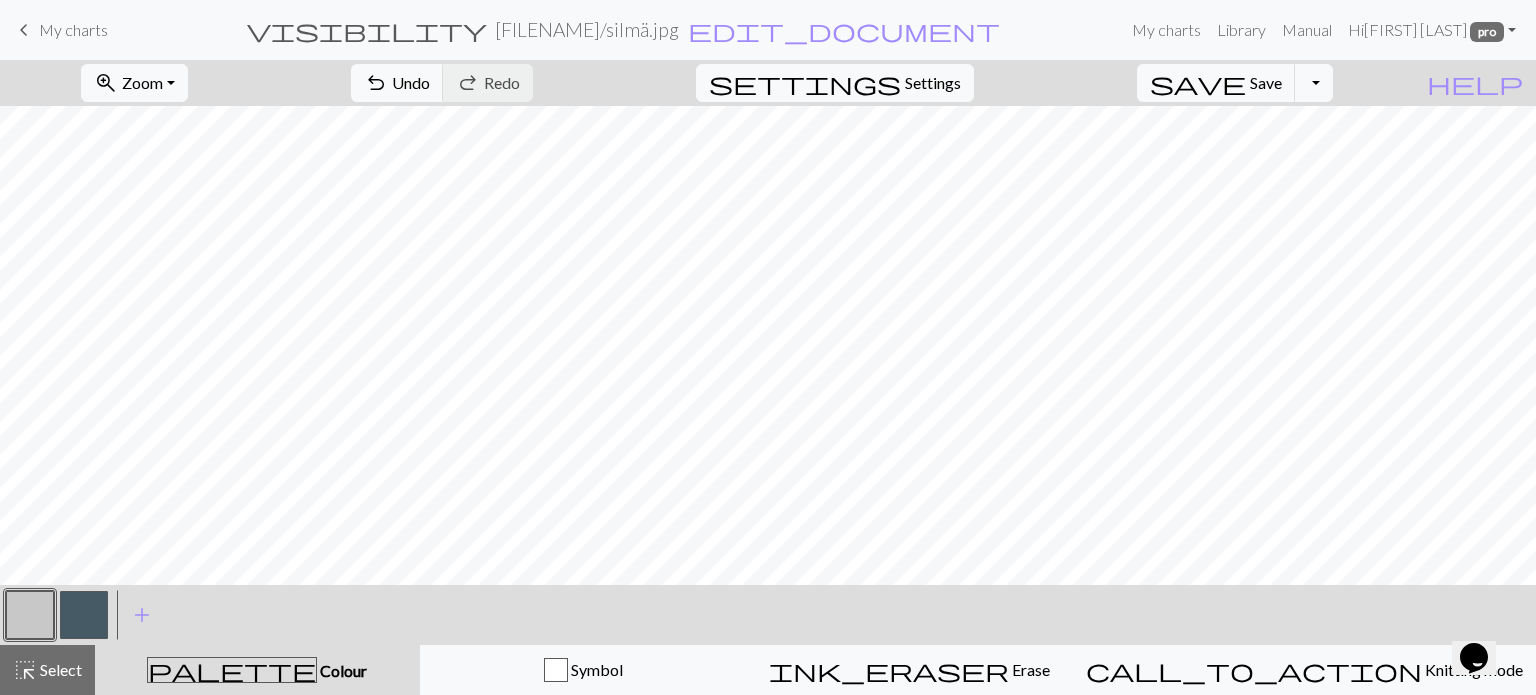 click at bounding box center [84, 615] 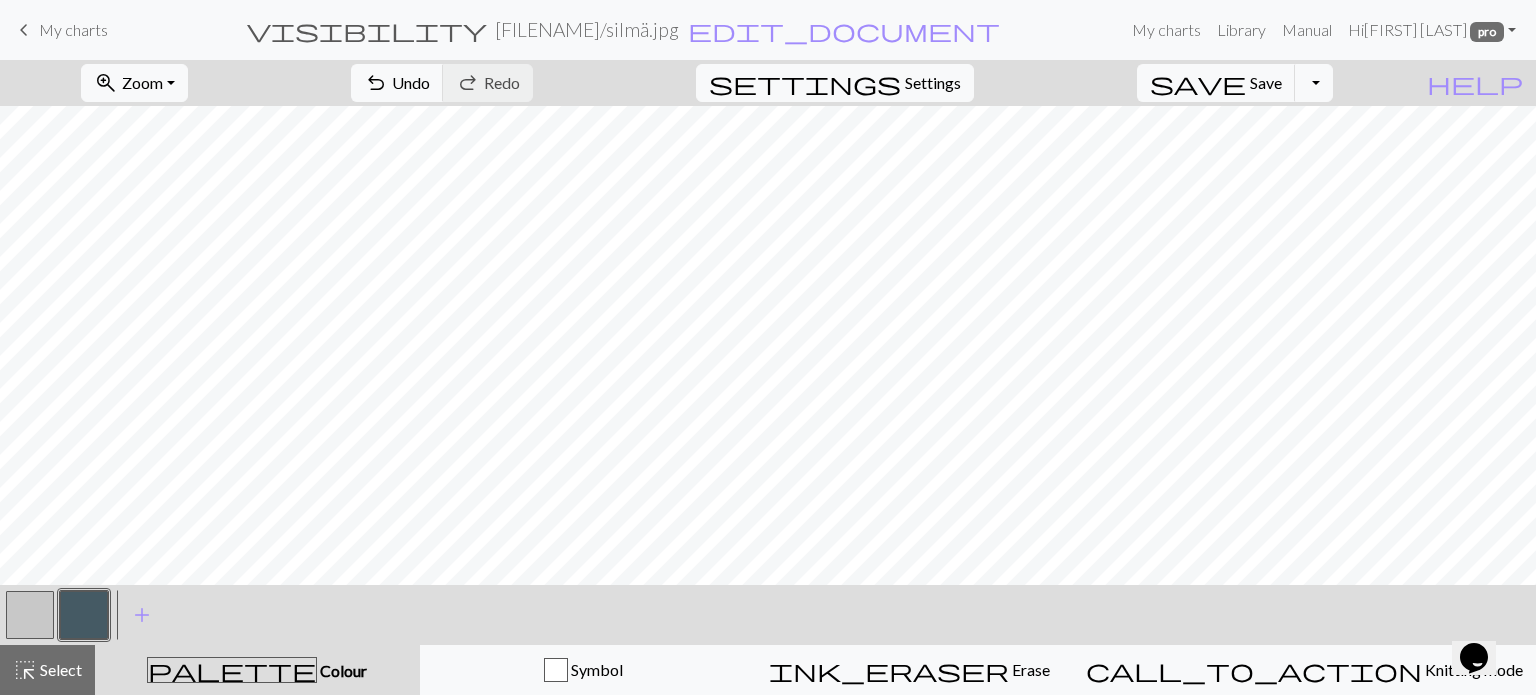 click at bounding box center [30, 615] 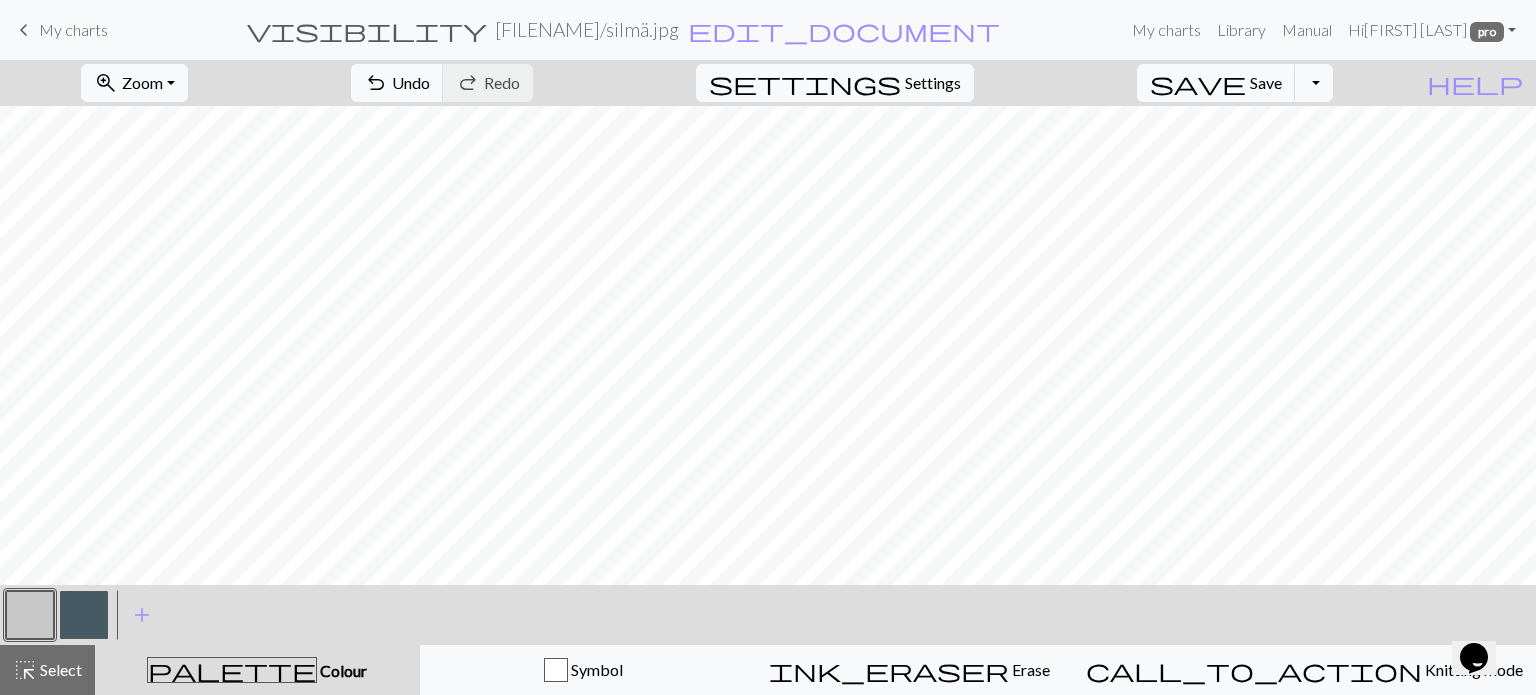 click at bounding box center (84, 615) 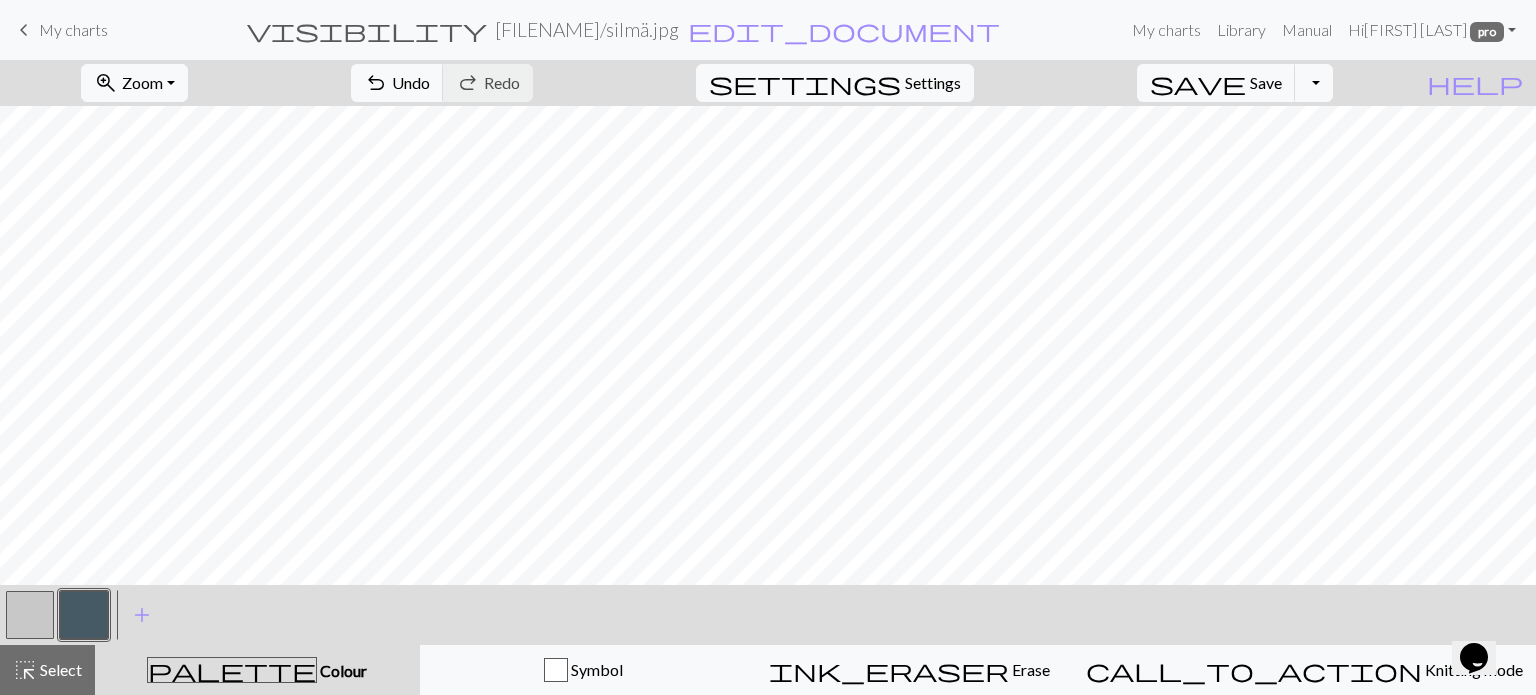 drag, startPoint x: 5, startPoint y: 627, endPoint x: 47, endPoint y: 592, distance: 54.67175 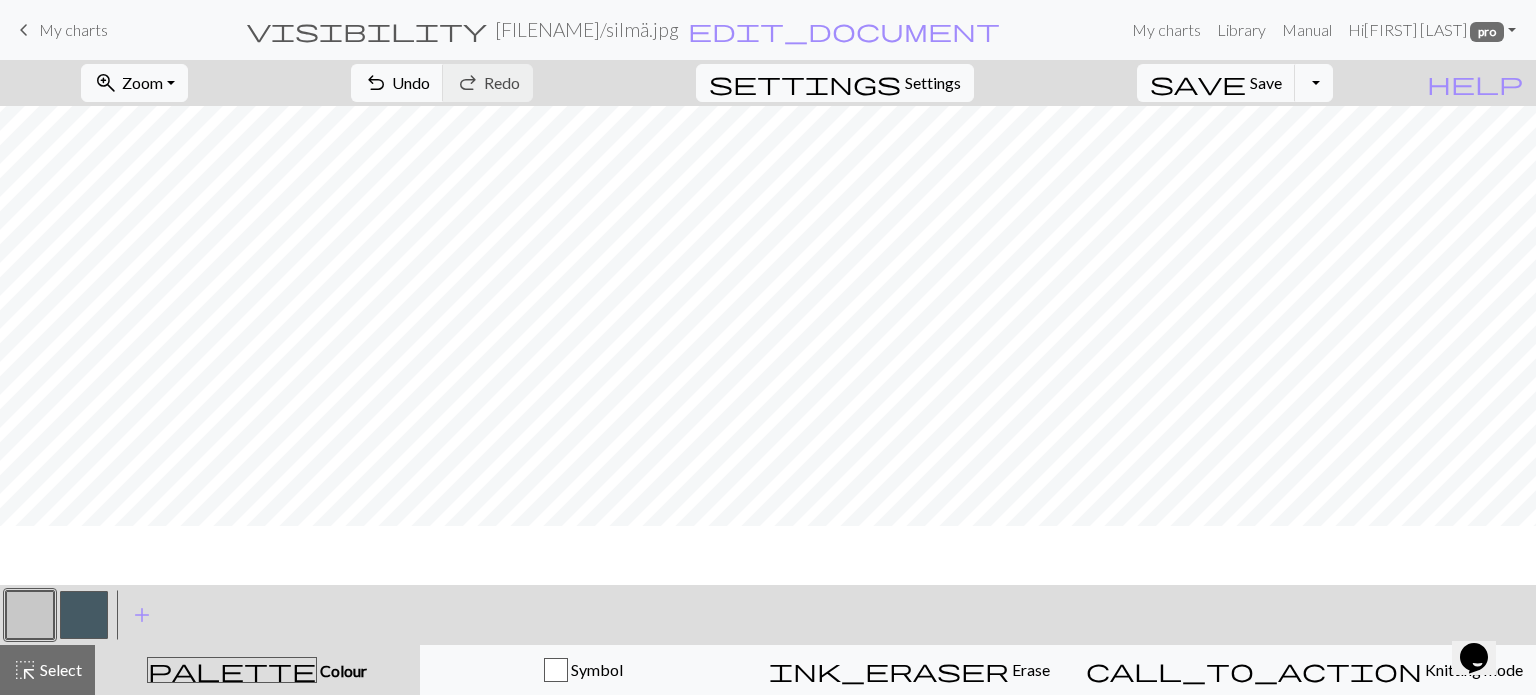 scroll, scrollTop: 0, scrollLeft: 0, axis: both 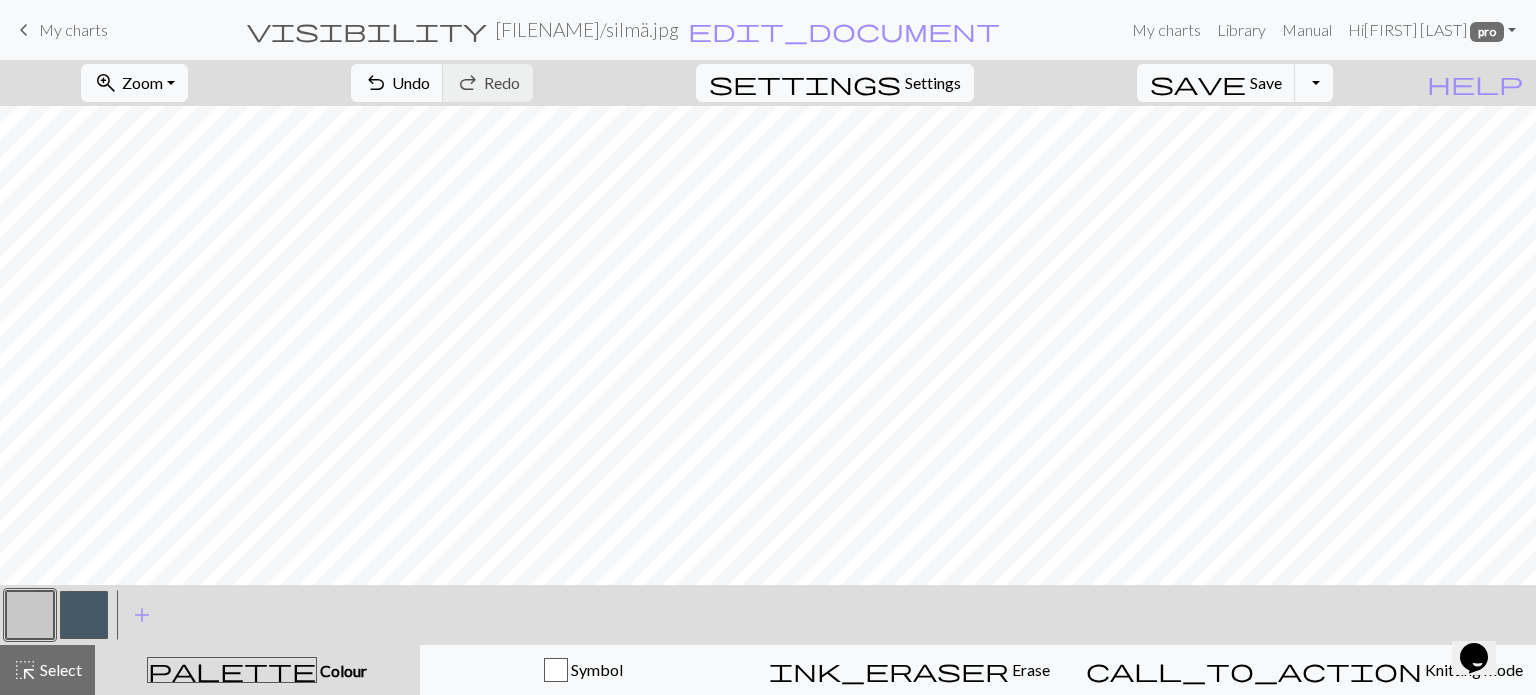 click at bounding box center (84, 615) 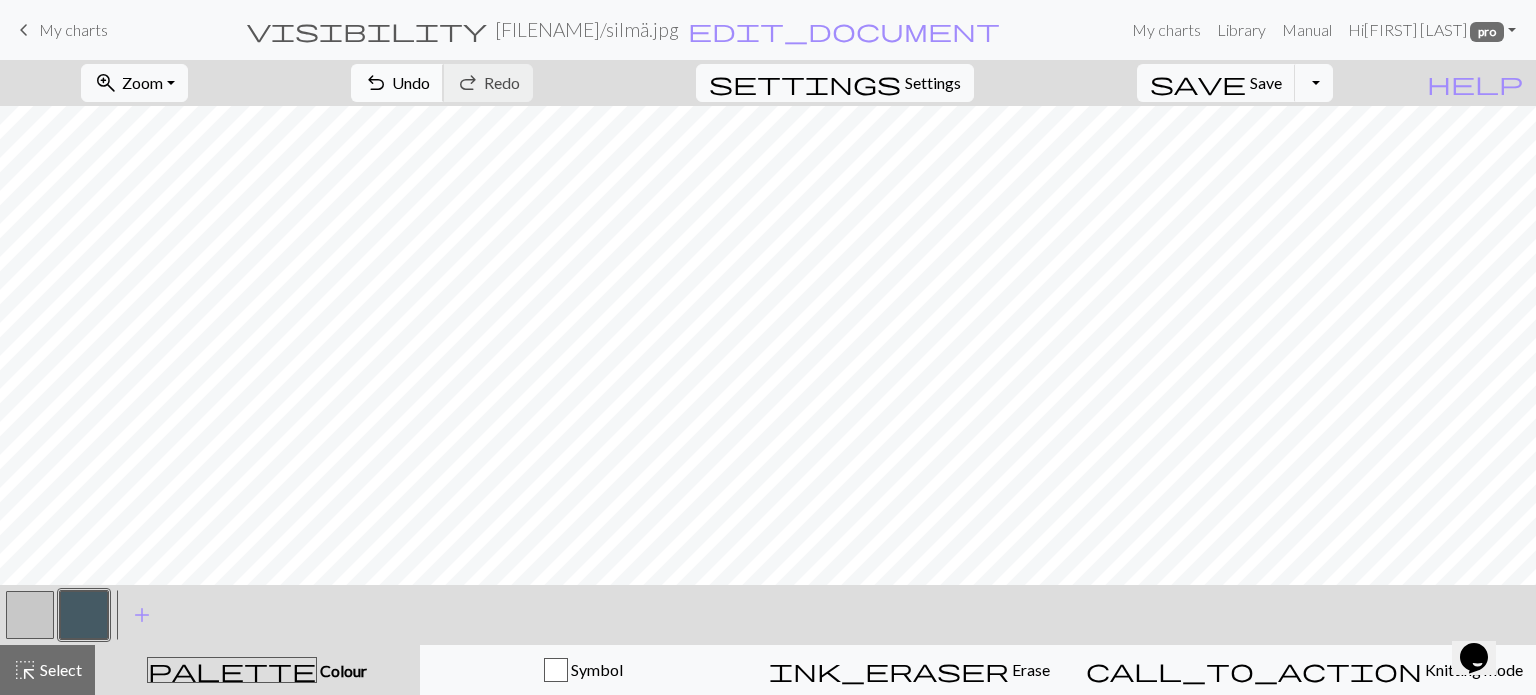 click on "Undo" at bounding box center (411, 82) 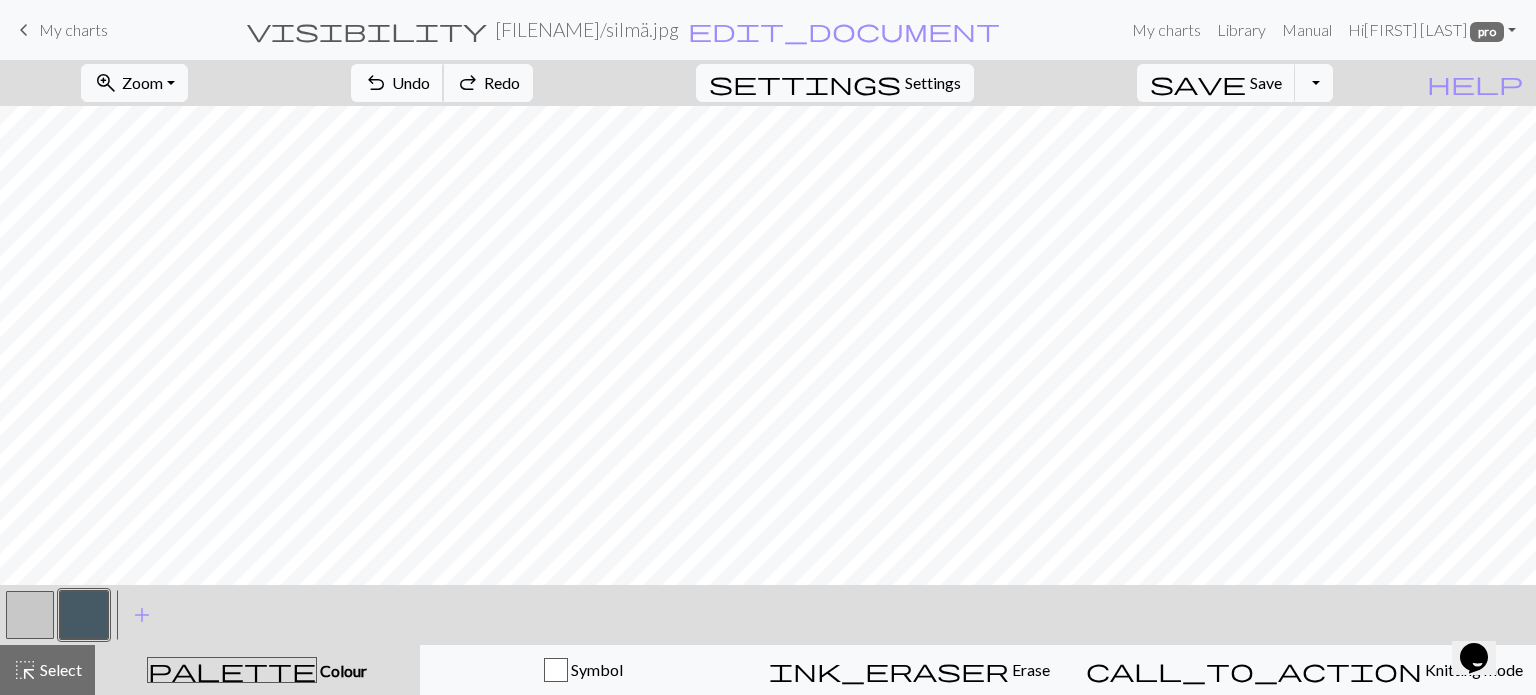 click on "Undo" at bounding box center [411, 82] 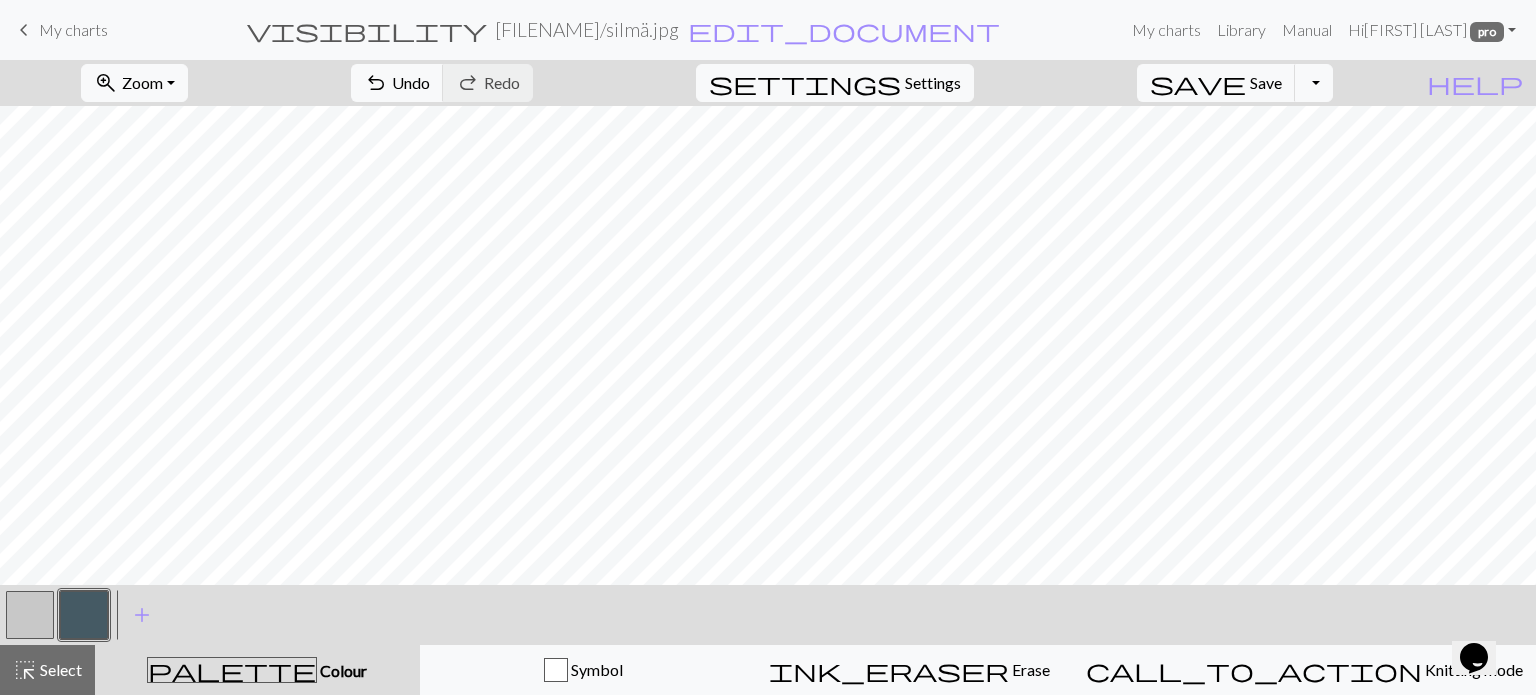 drag, startPoint x: 48, startPoint y: 619, endPoint x: 88, endPoint y: 586, distance: 51.855568 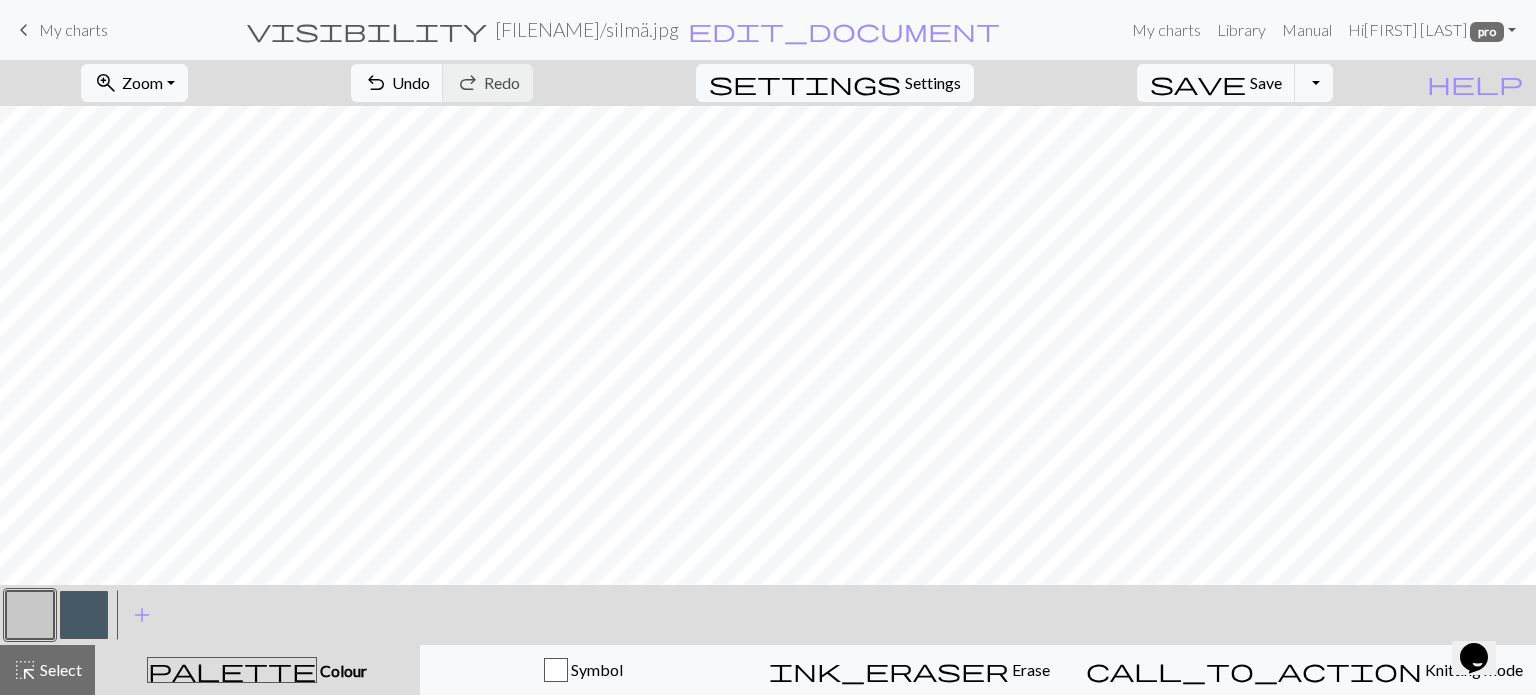 drag, startPoint x: 85, startPoint y: 625, endPoint x: 204, endPoint y: 597, distance: 122.24974 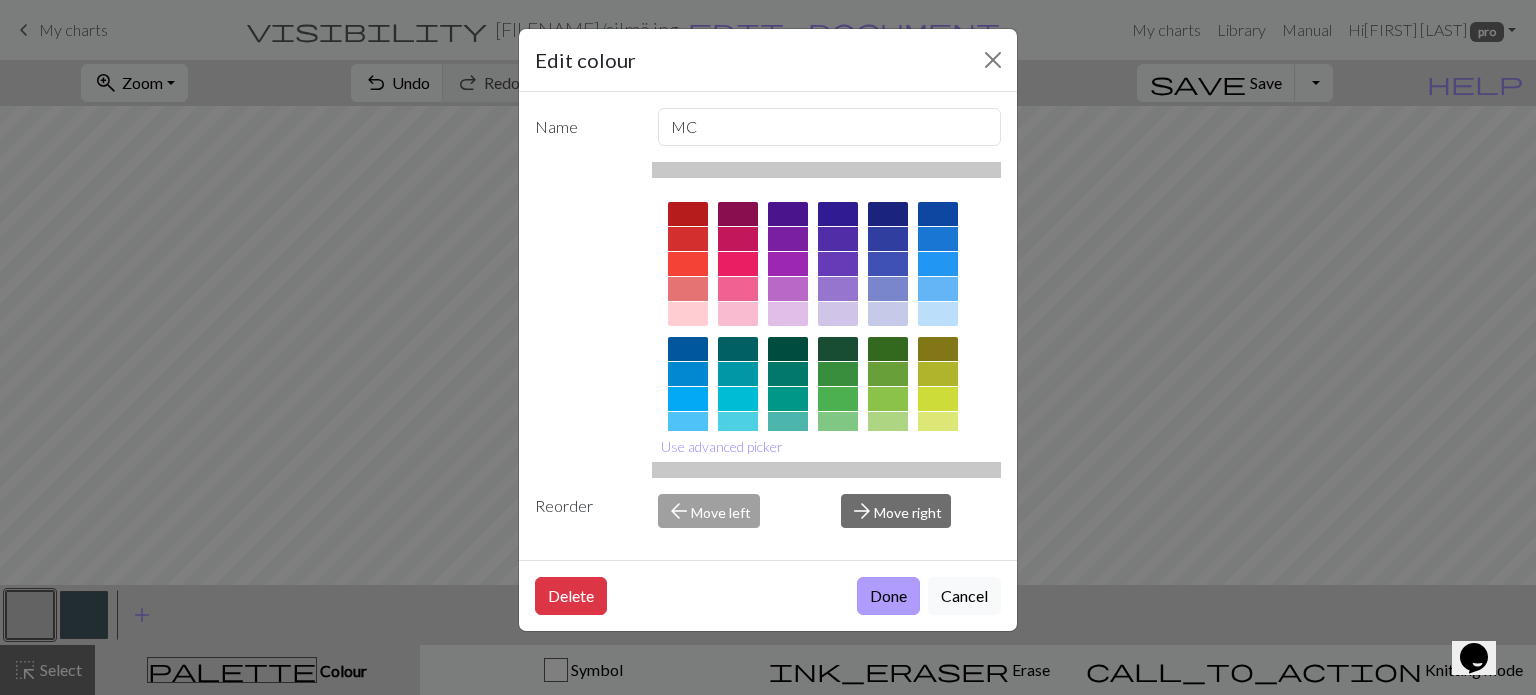 click on "Done" at bounding box center (888, 596) 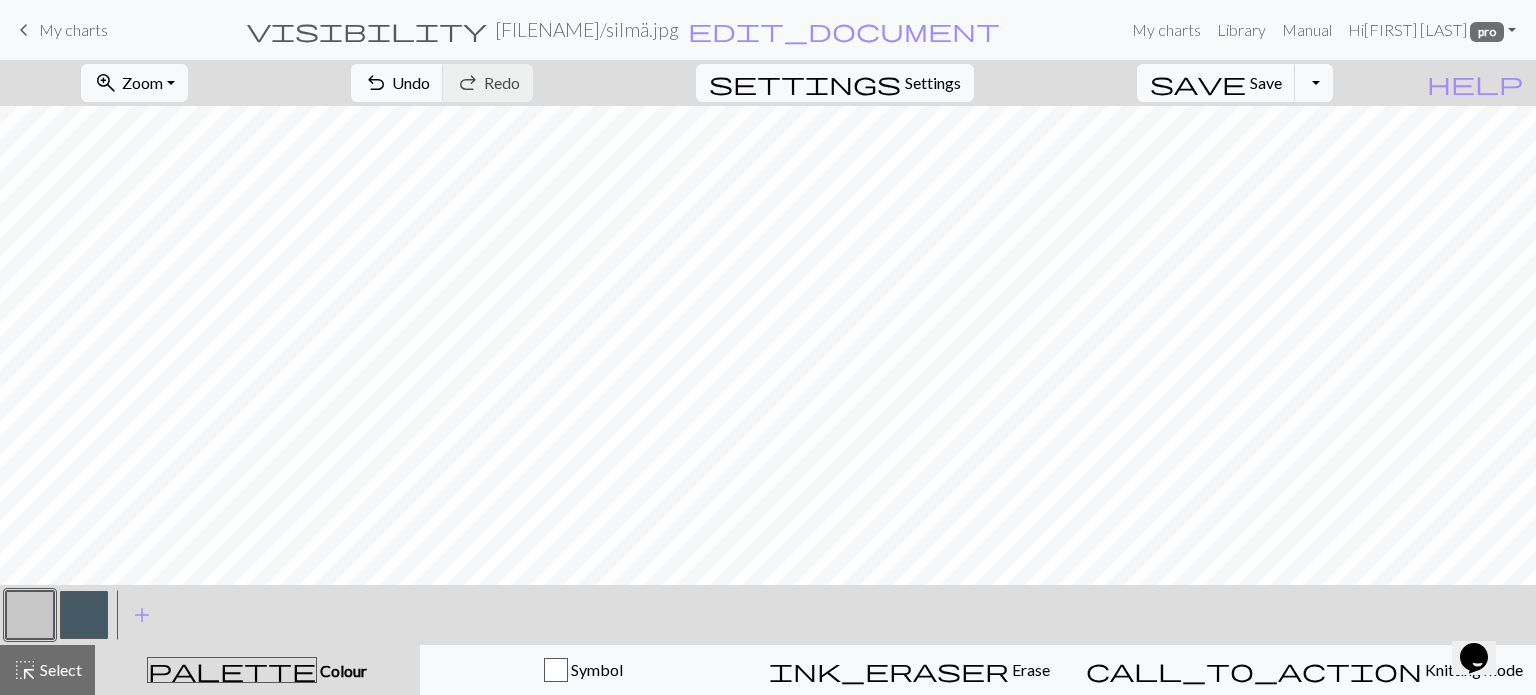 drag, startPoint x: 86, startPoint y: 607, endPoint x: 190, endPoint y: 576, distance: 108.52189 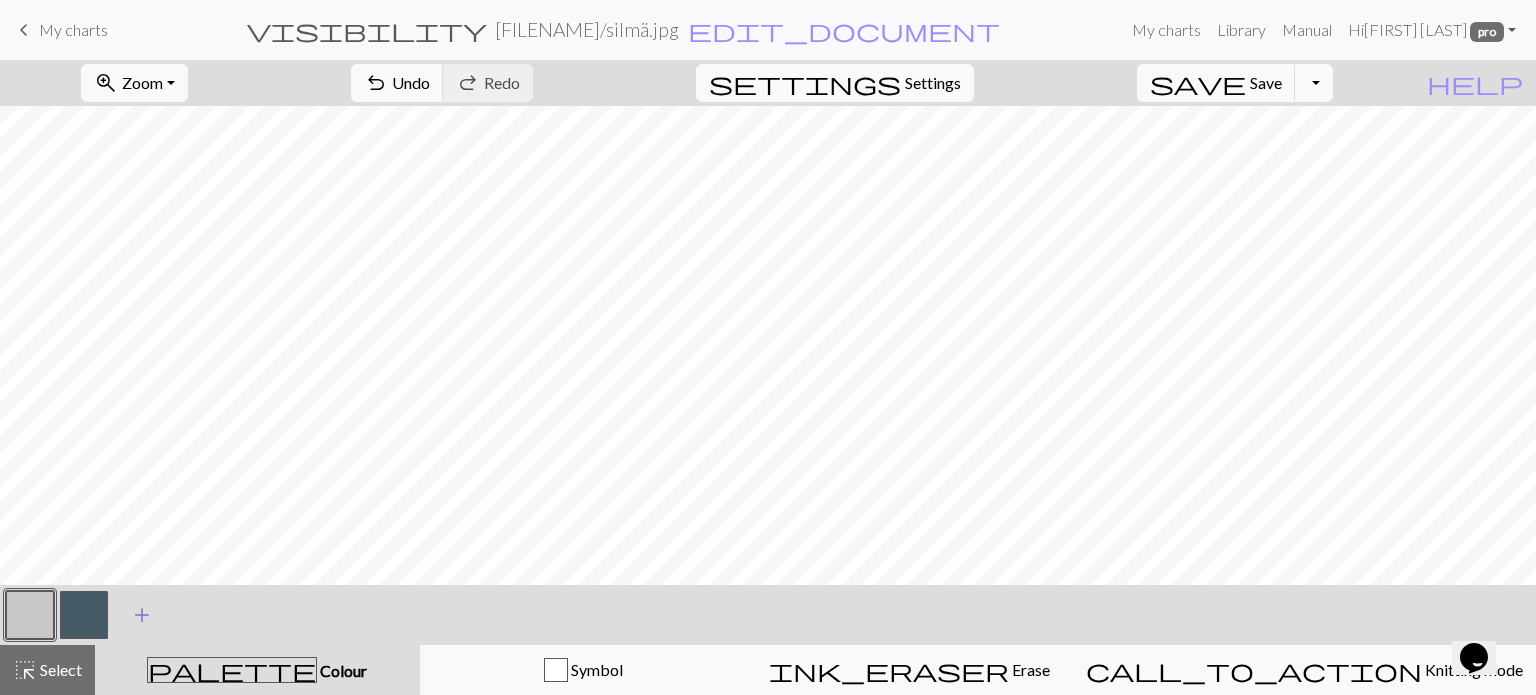 drag, startPoint x: 190, startPoint y: 576, endPoint x: 118, endPoint y: 608, distance: 78.79086 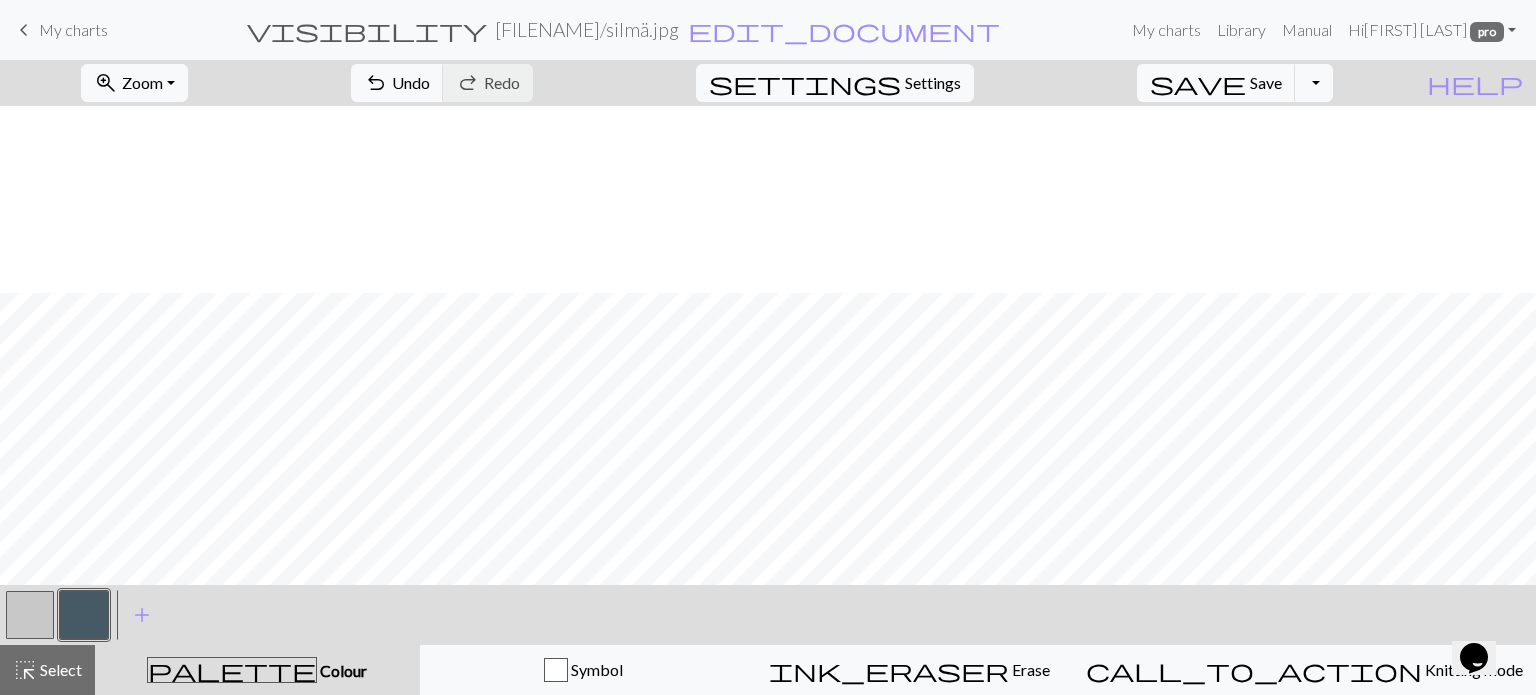 scroll, scrollTop: 200, scrollLeft: 0, axis: vertical 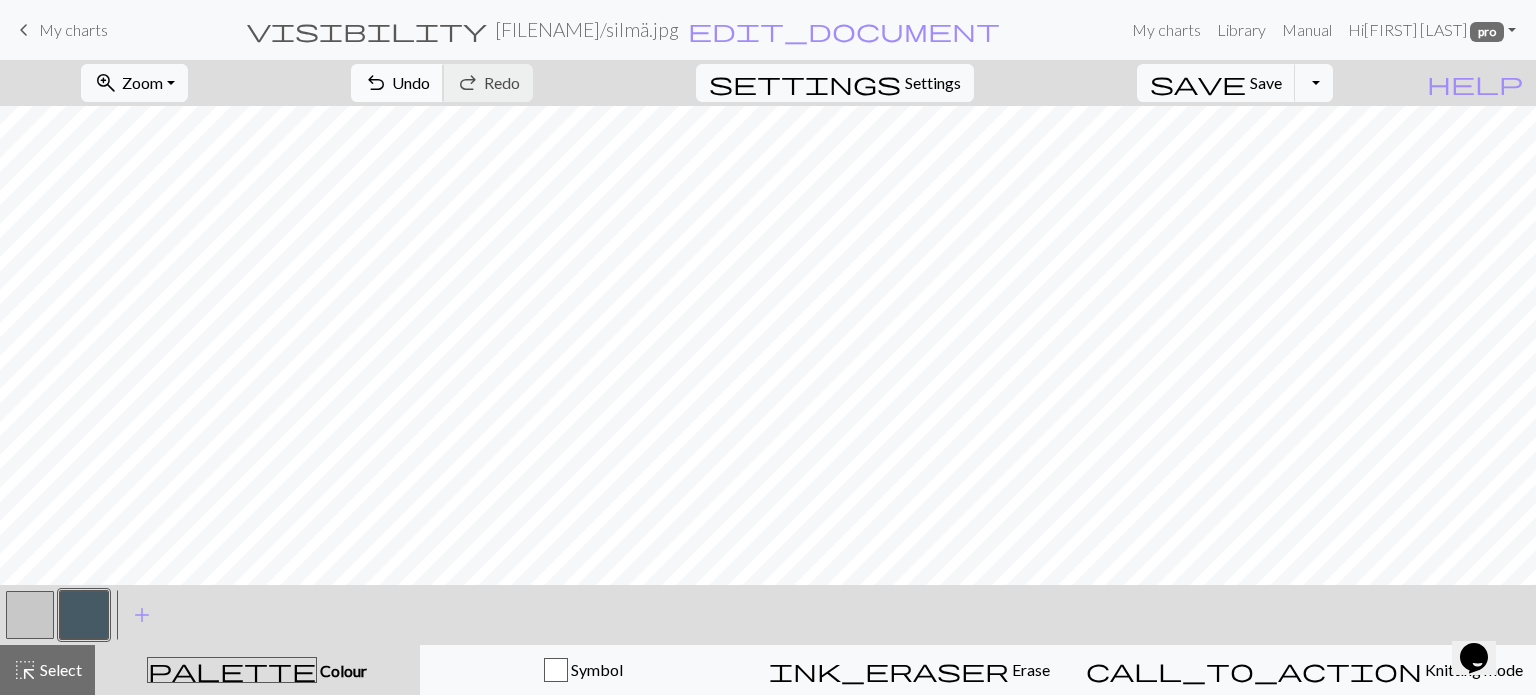click on "Undo" at bounding box center [411, 82] 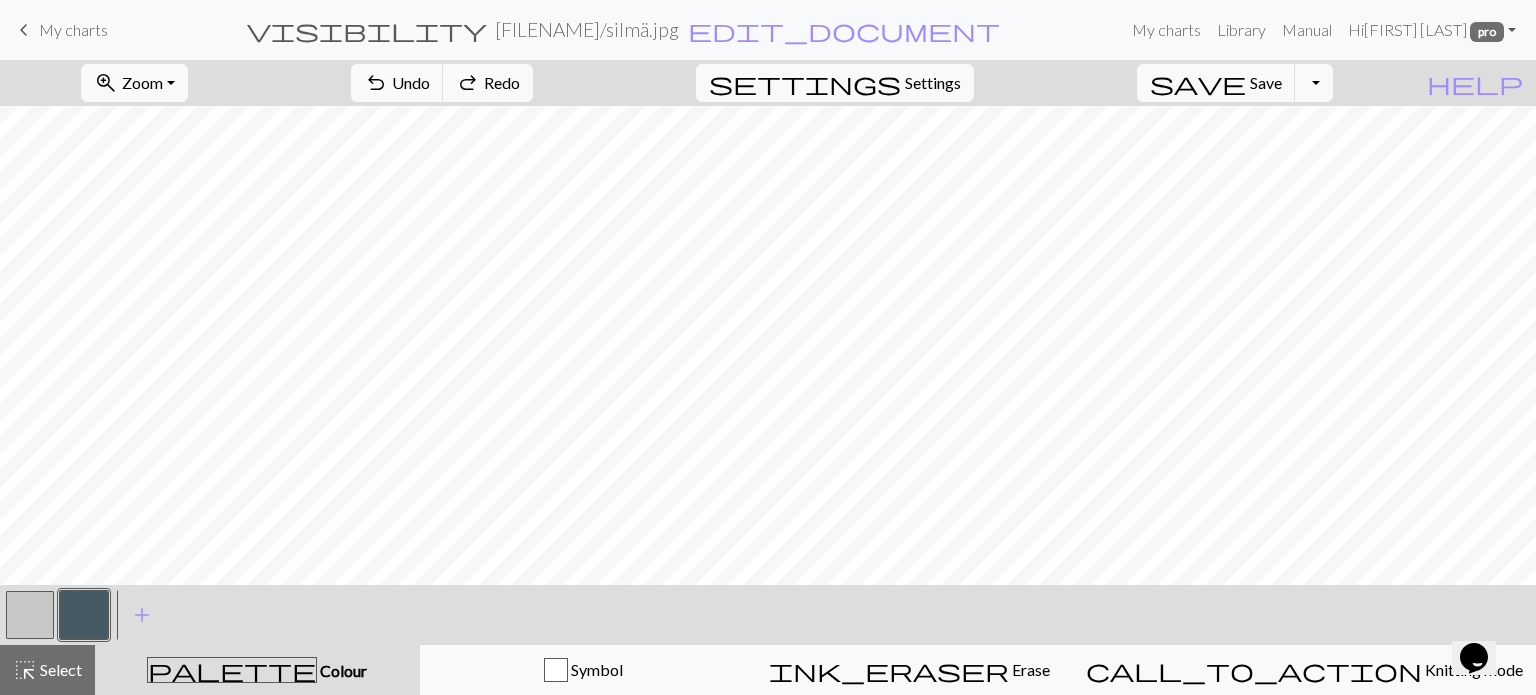 drag, startPoint x: 29, startPoint y: 601, endPoint x: 70, endPoint y: 579, distance: 46.52956 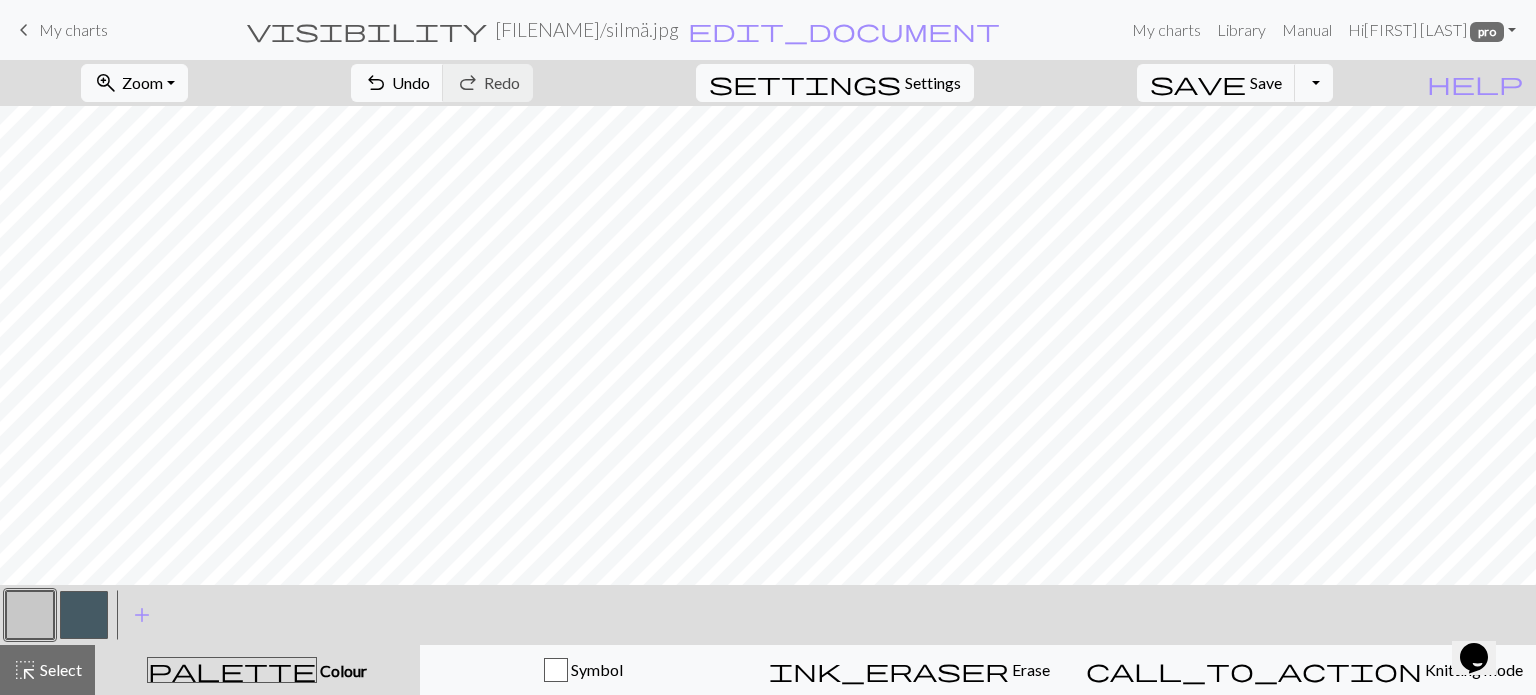 drag, startPoint x: 93, startPoint y: 609, endPoint x: 151, endPoint y: 574, distance: 67.74216 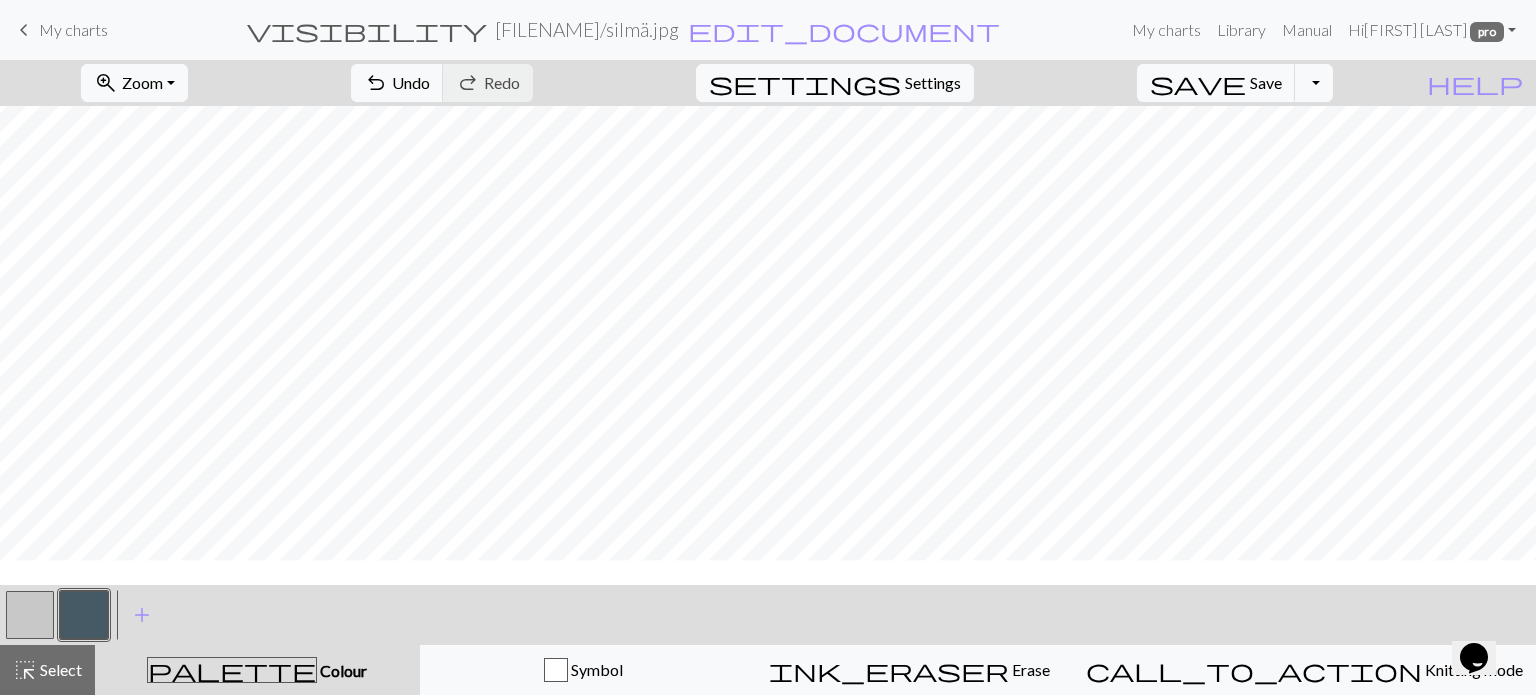 scroll, scrollTop: 100, scrollLeft: 0, axis: vertical 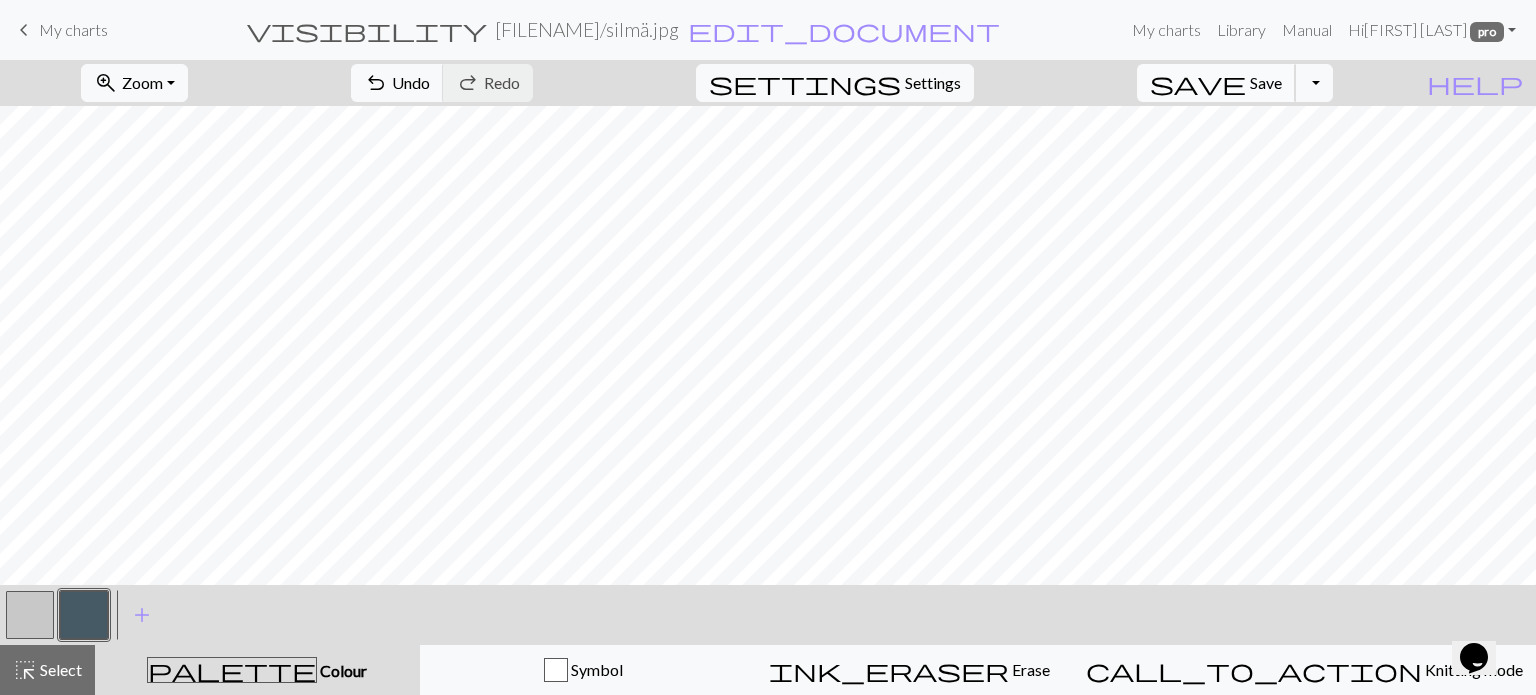 click on "save Save Save" at bounding box center (1216, 83) 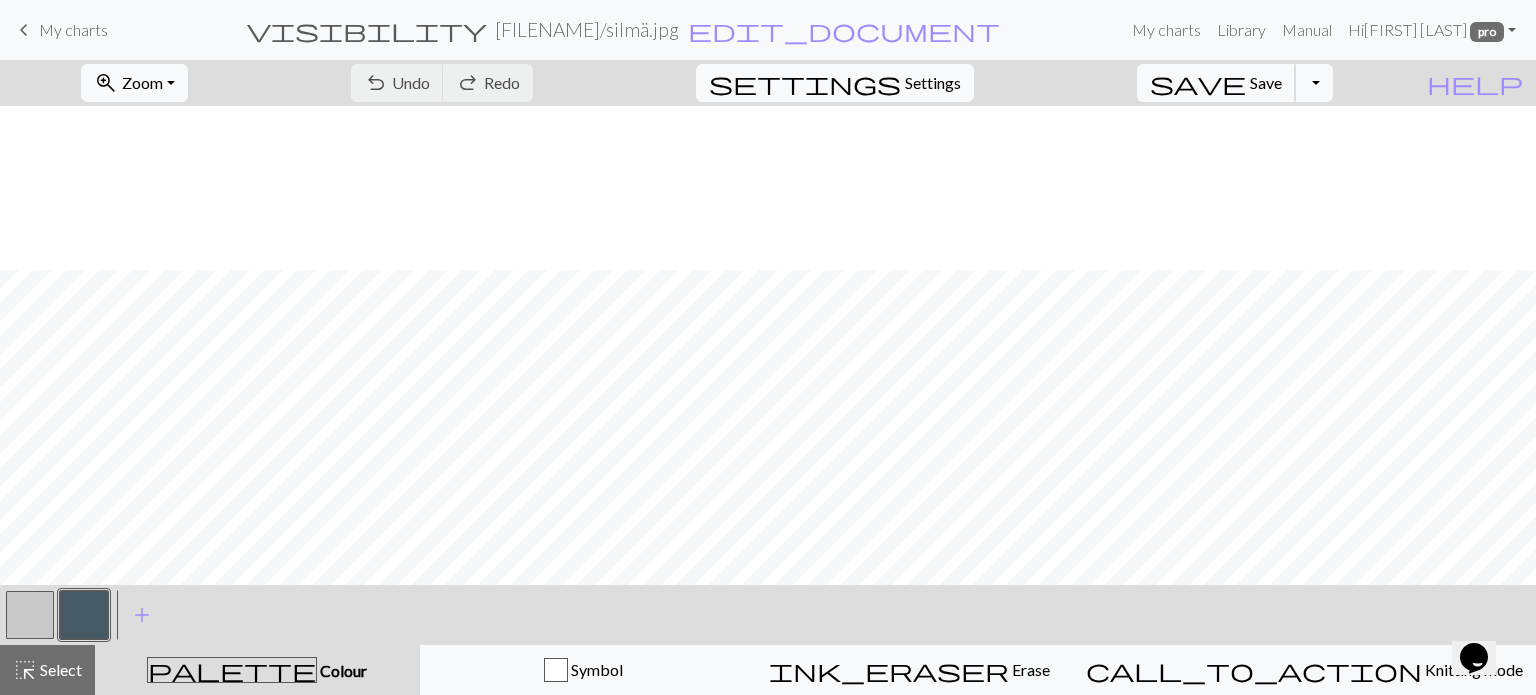 scroll, scrollTop: 275, scrollLeft: 0, axis: vertical 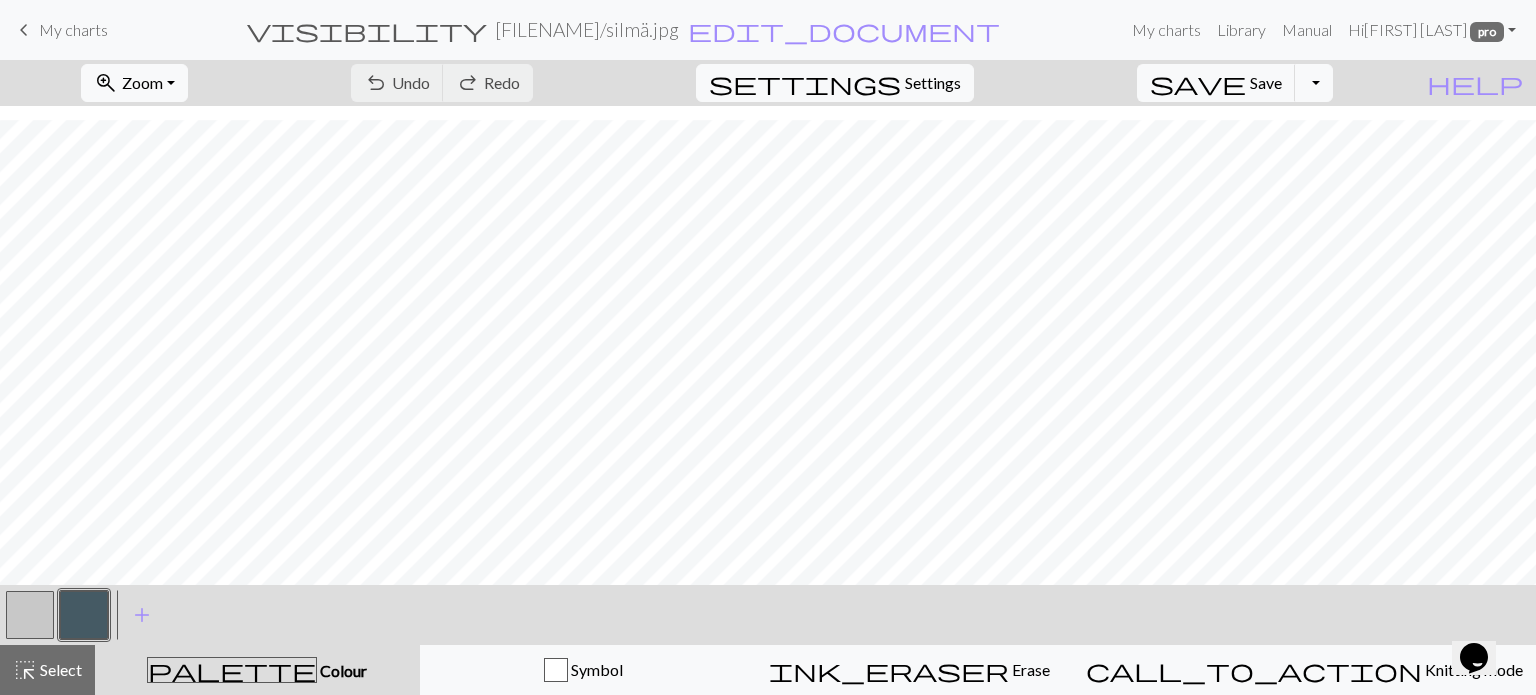 click at bounding box center (30, 615) 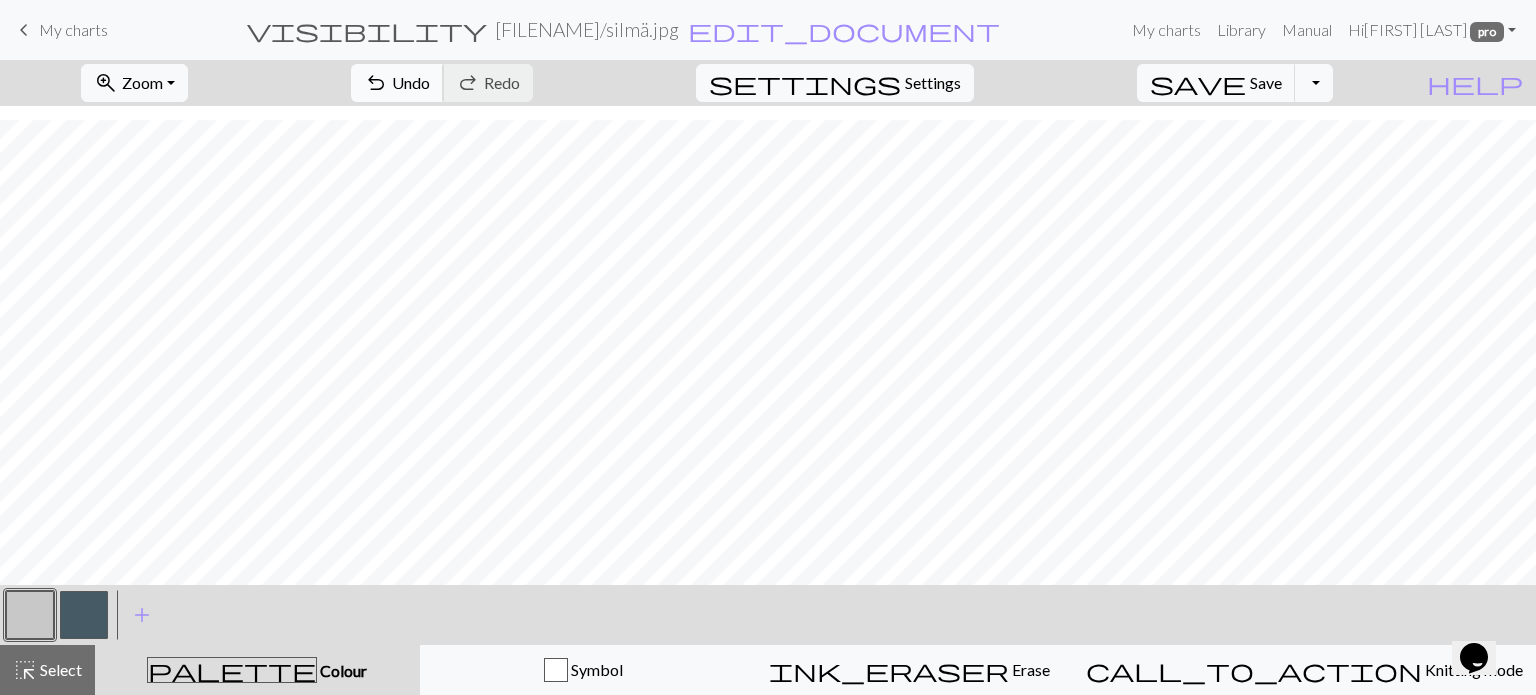 click on "Undo" at bounding box center [411, 82] 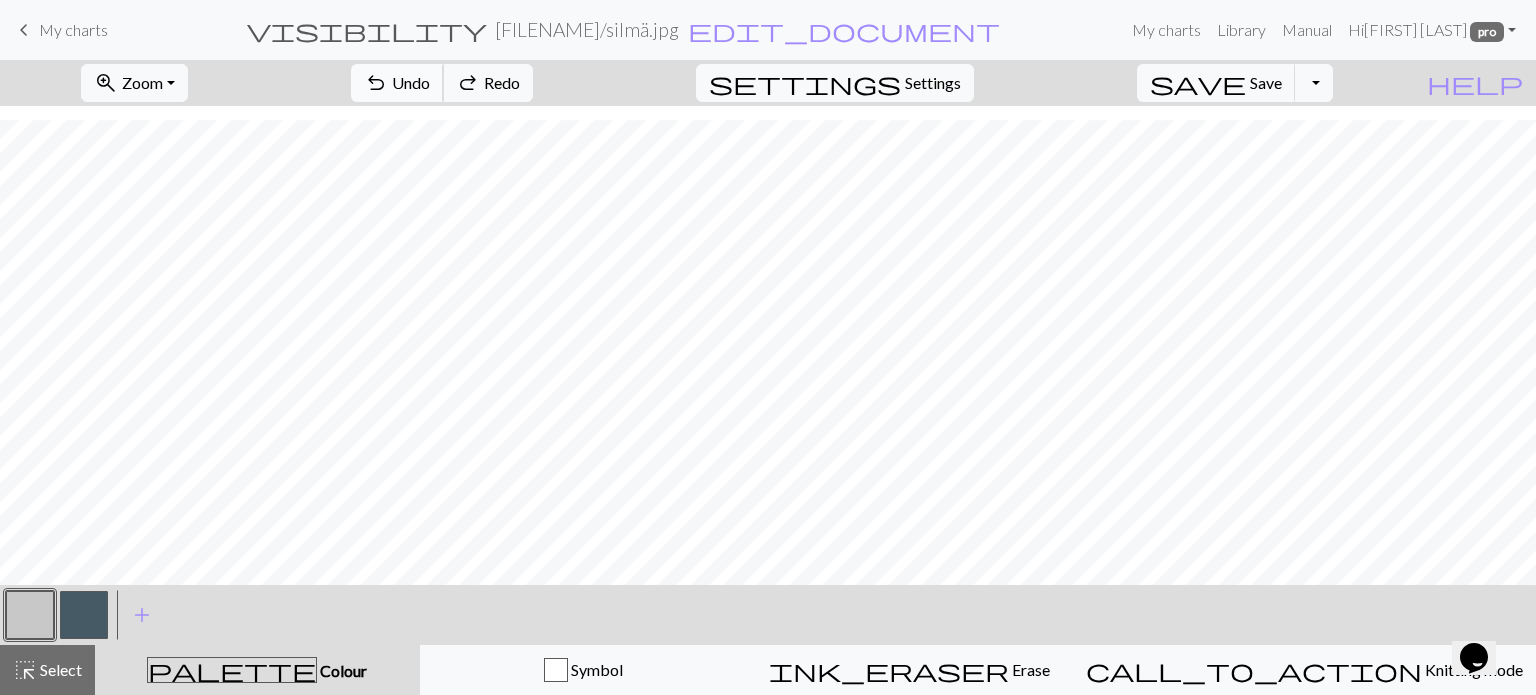 click on "undo Undo Undo" at bounding box center [397, 83] 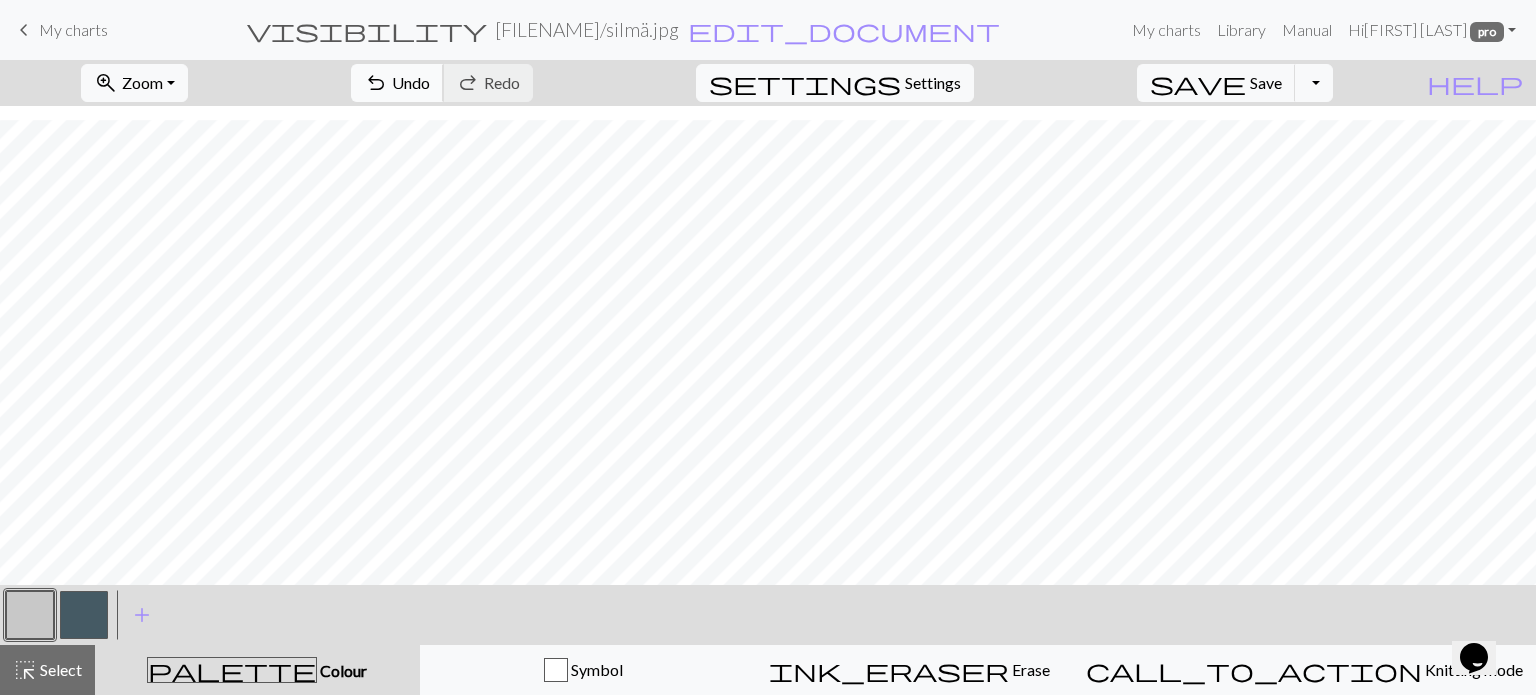 scroll, scrollTop: 175, scrollLeft: 0, axis: vertical 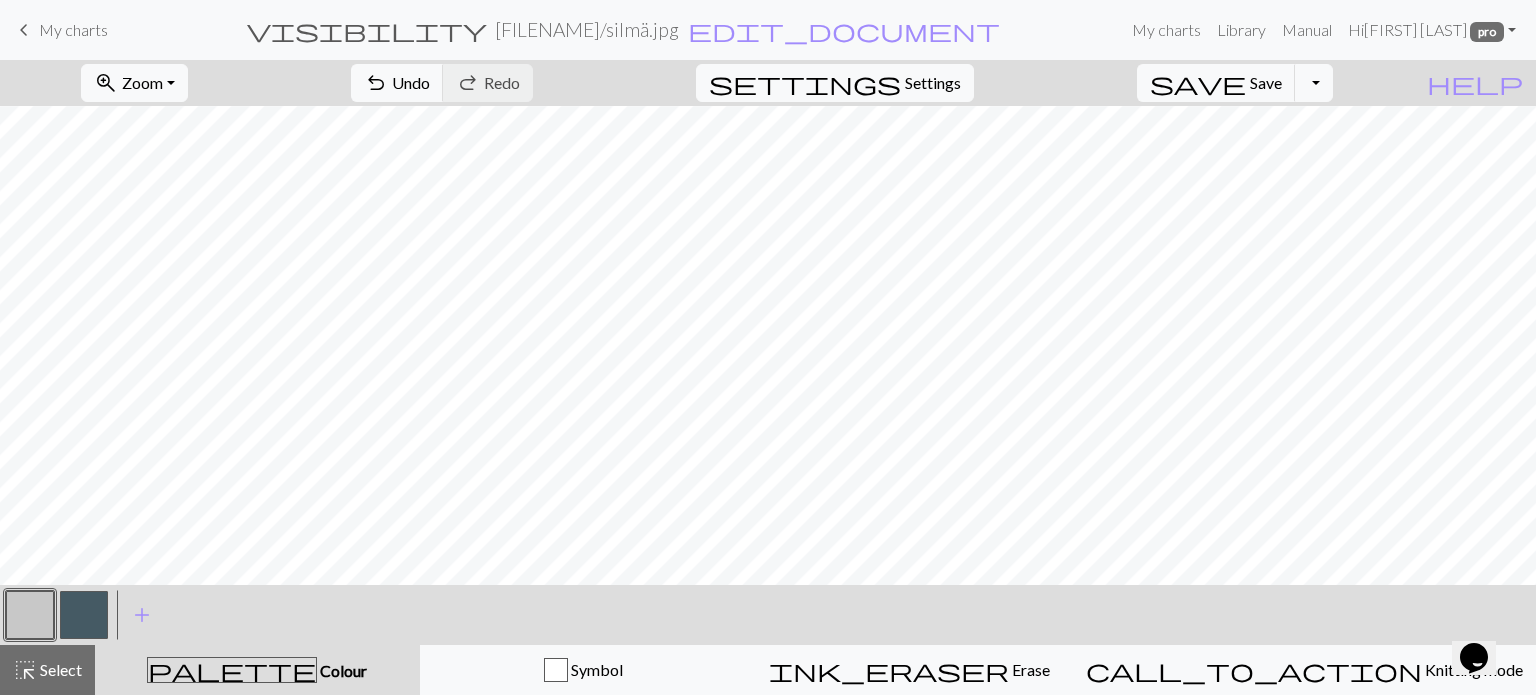 click at bounding box center (30, 615) 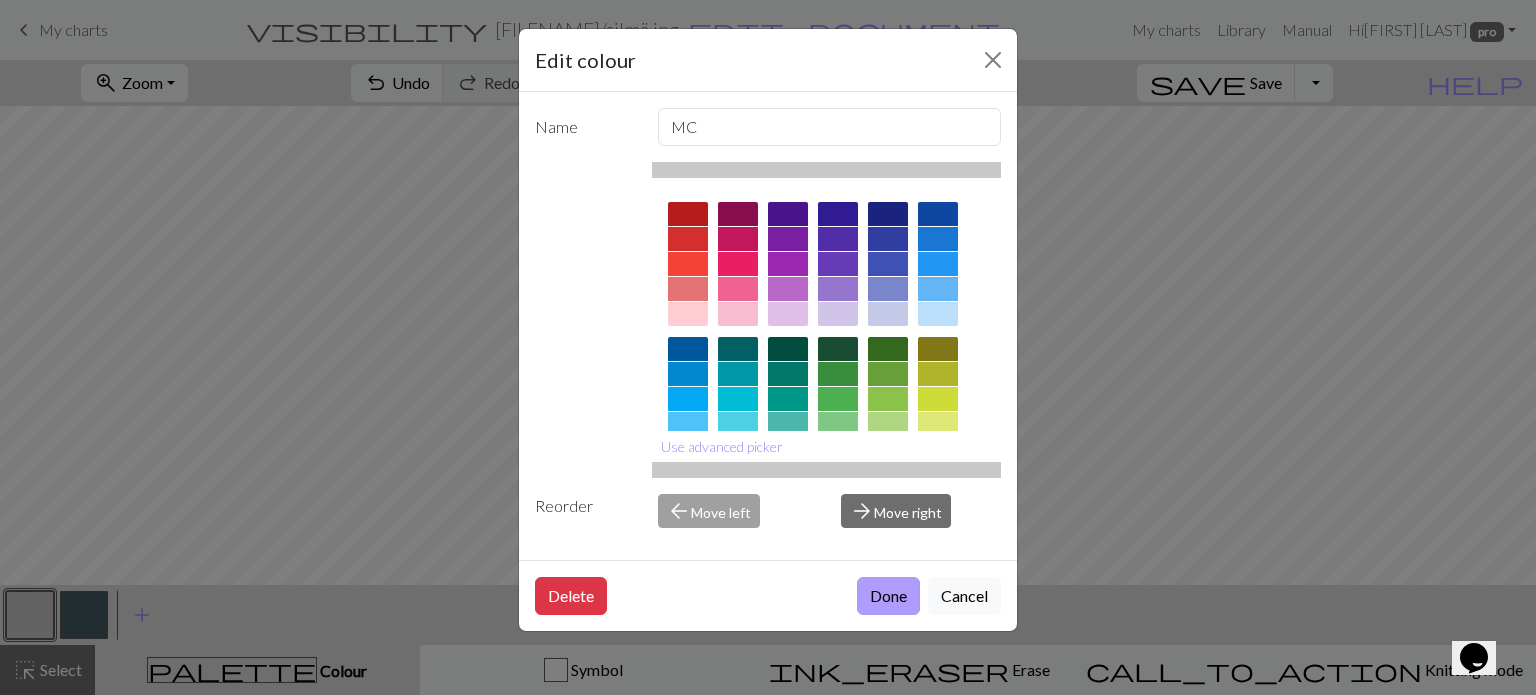 click on "Done" at bounding box center [888, 596] 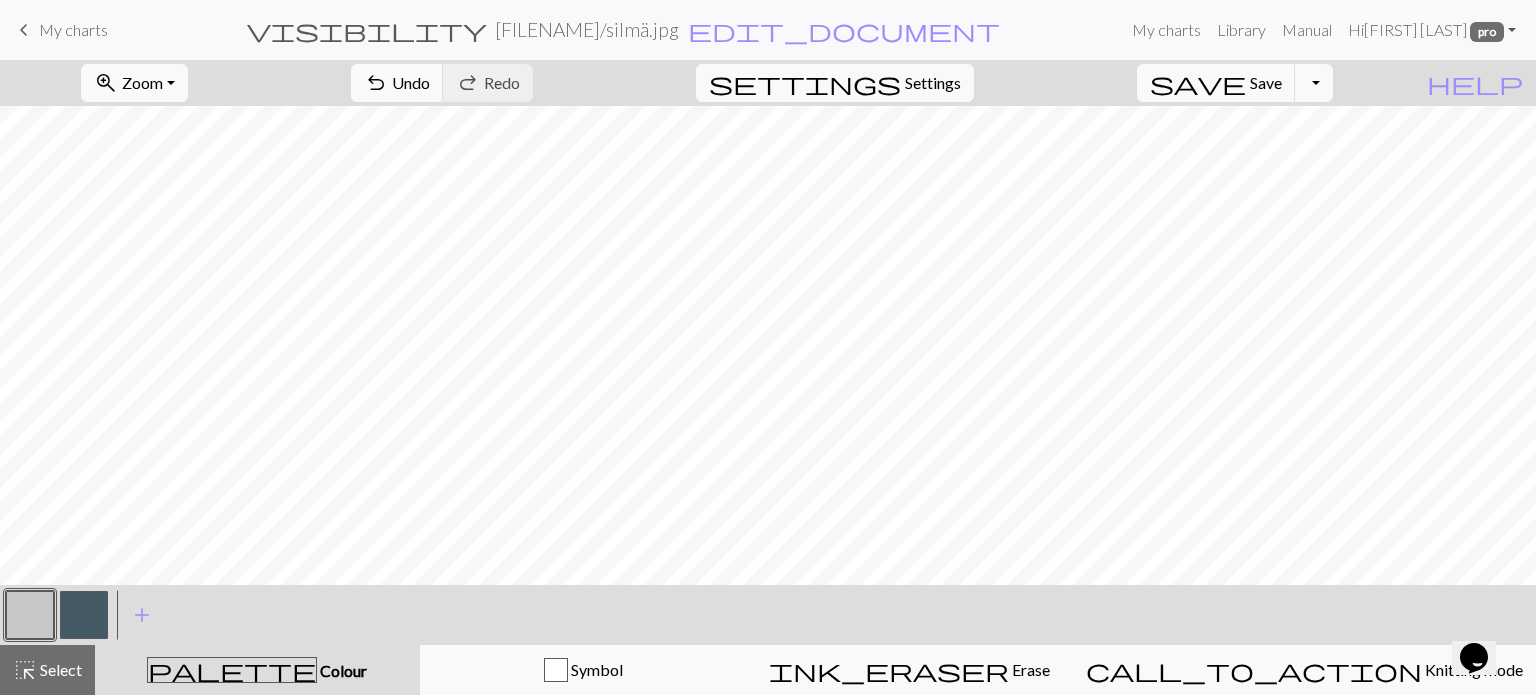 click at bounding box center (30, 615) 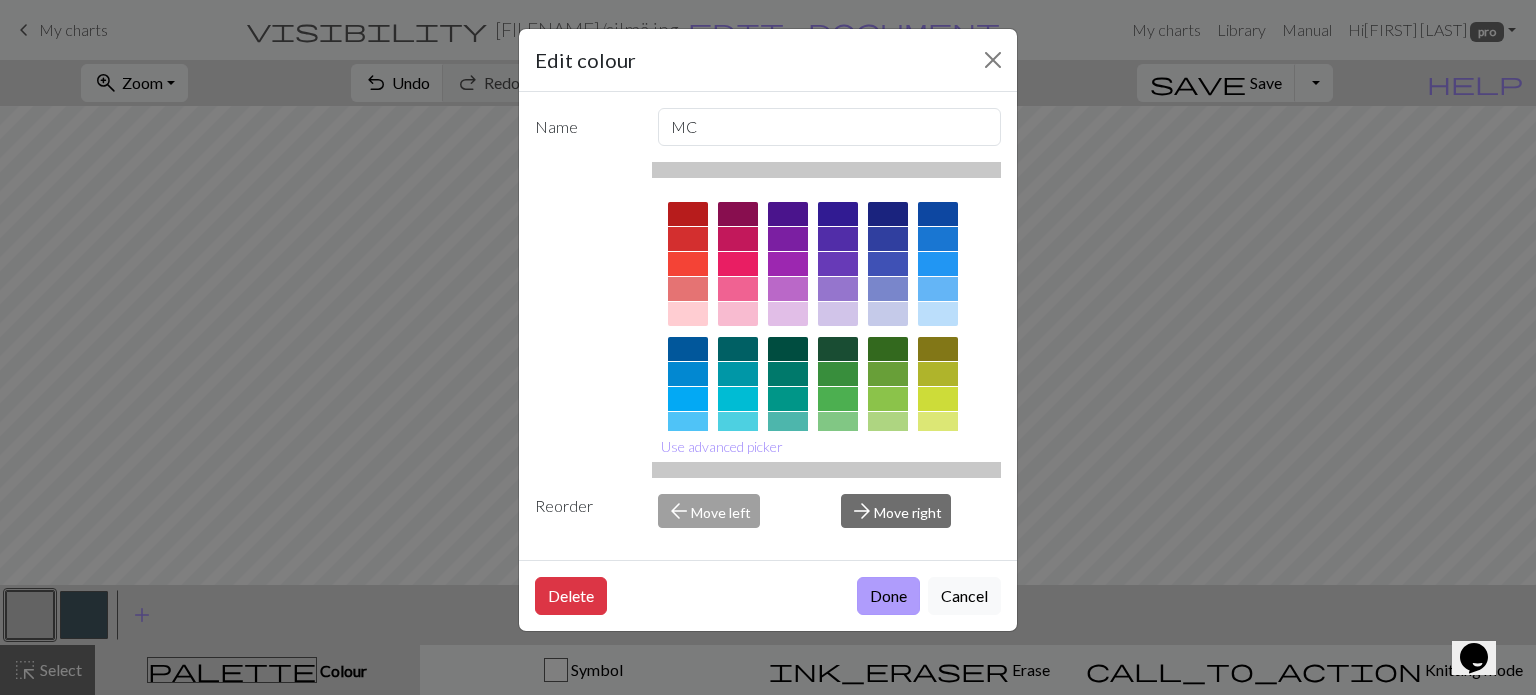click on "Done" at bounding box center (888, 596) 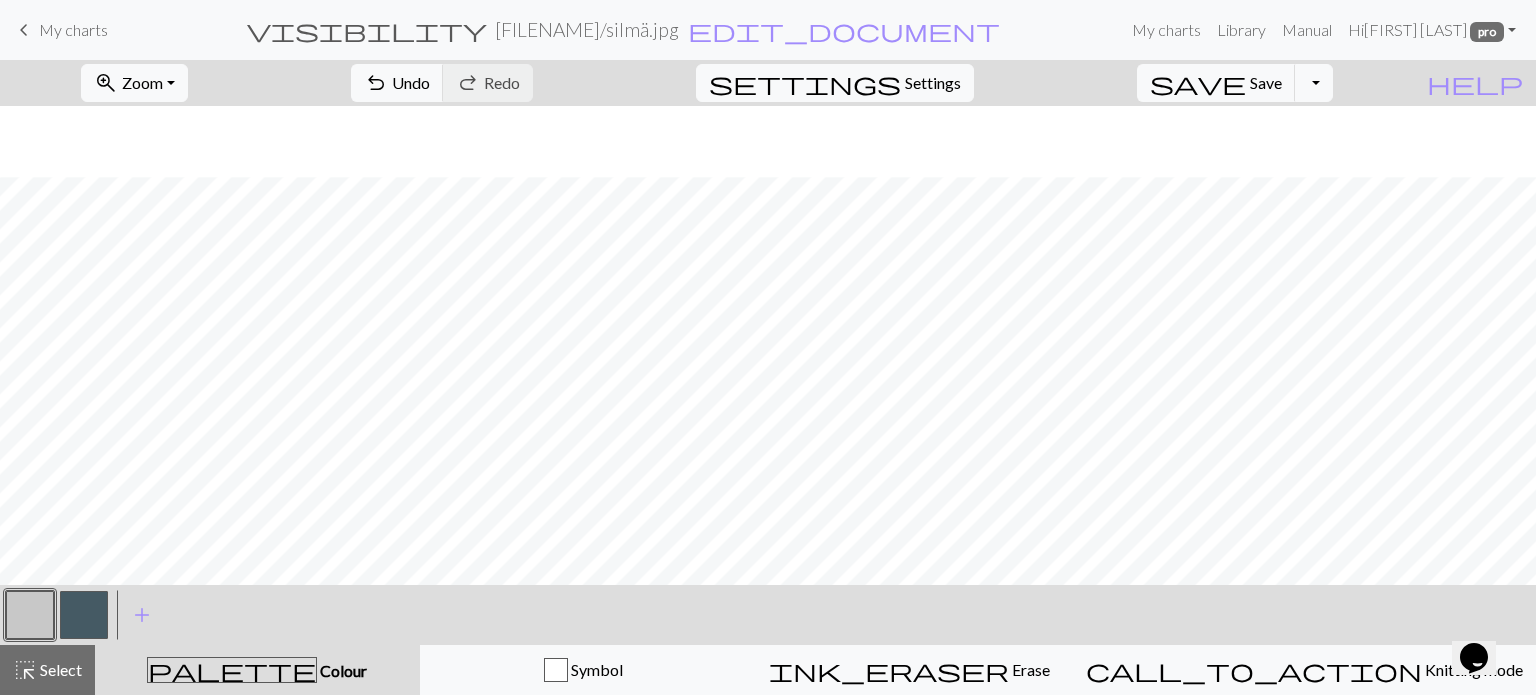 scroll, scrollTop: 275, scrollLeft: 0, axis: vertical 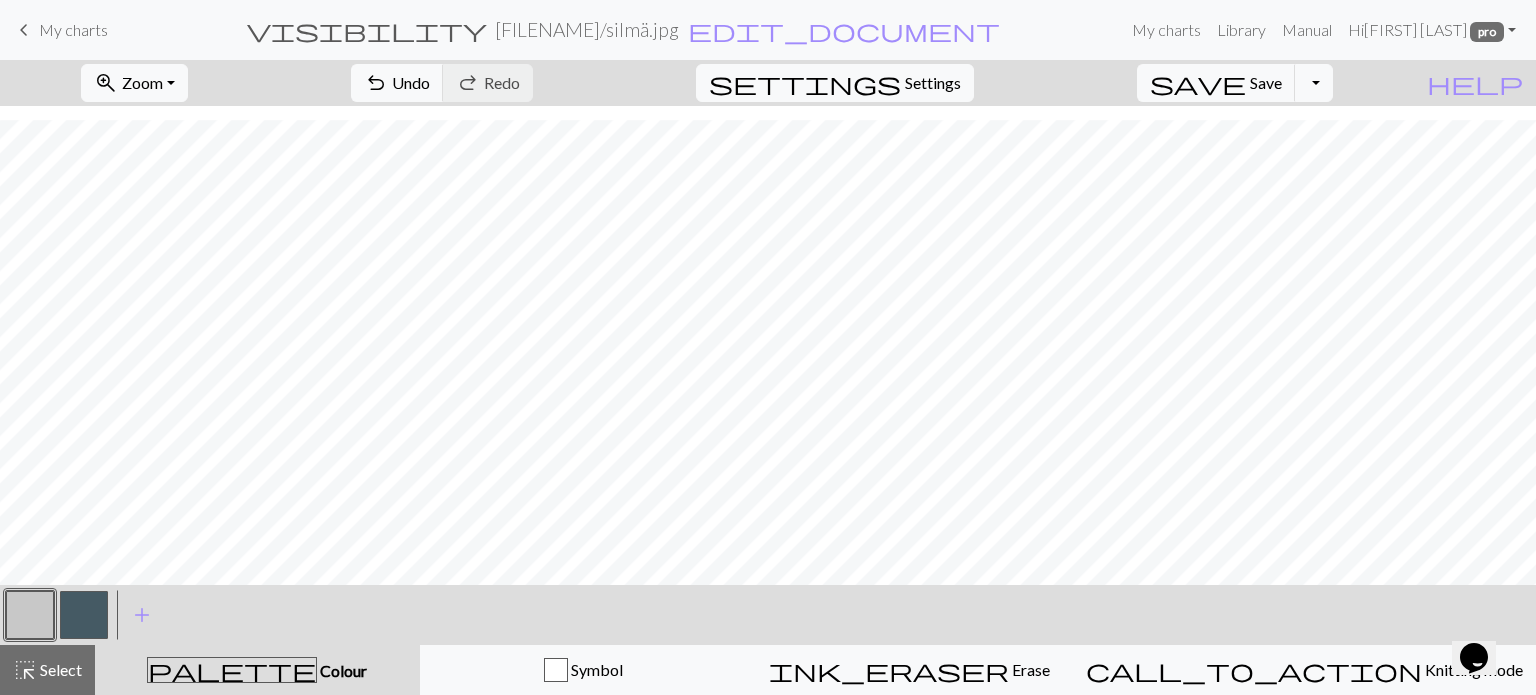 click at bounding box center (30, 615) 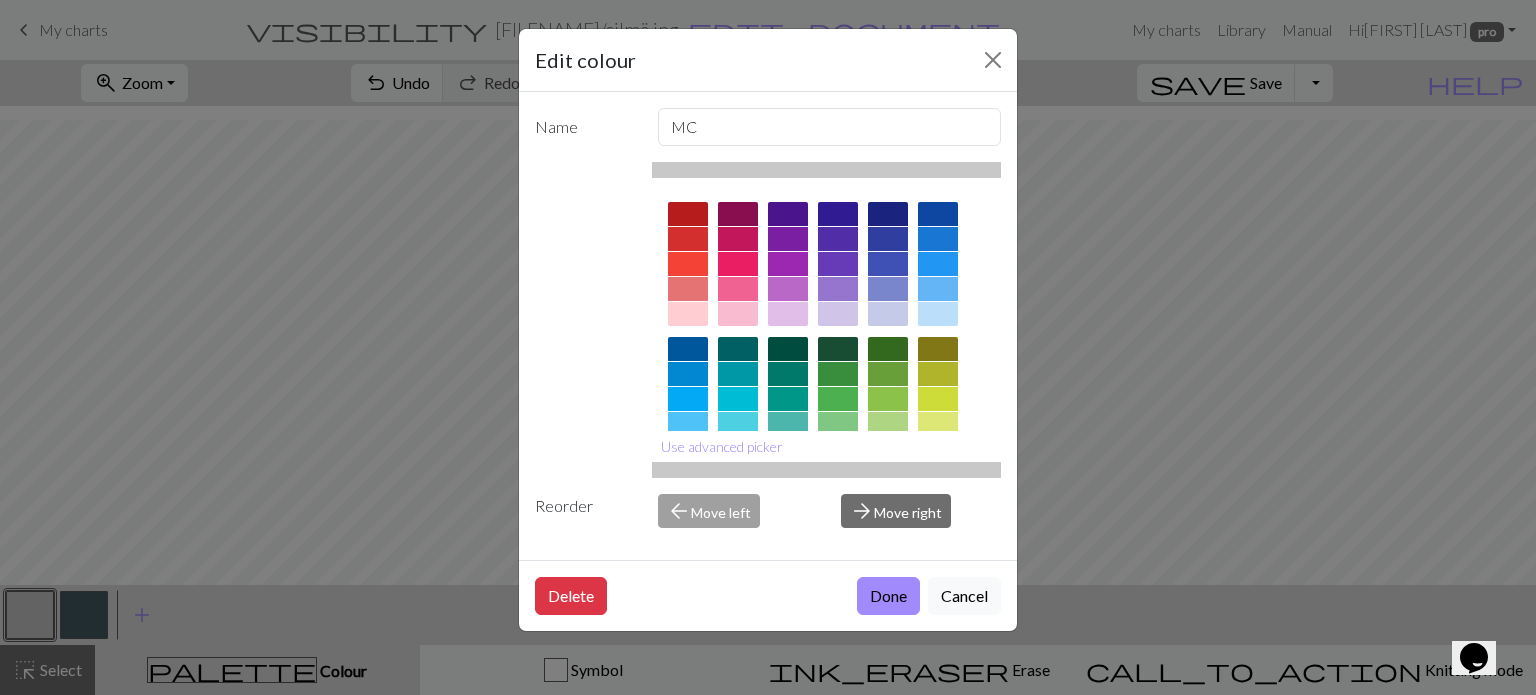 click on "Done" at bounding box center [888, 596] 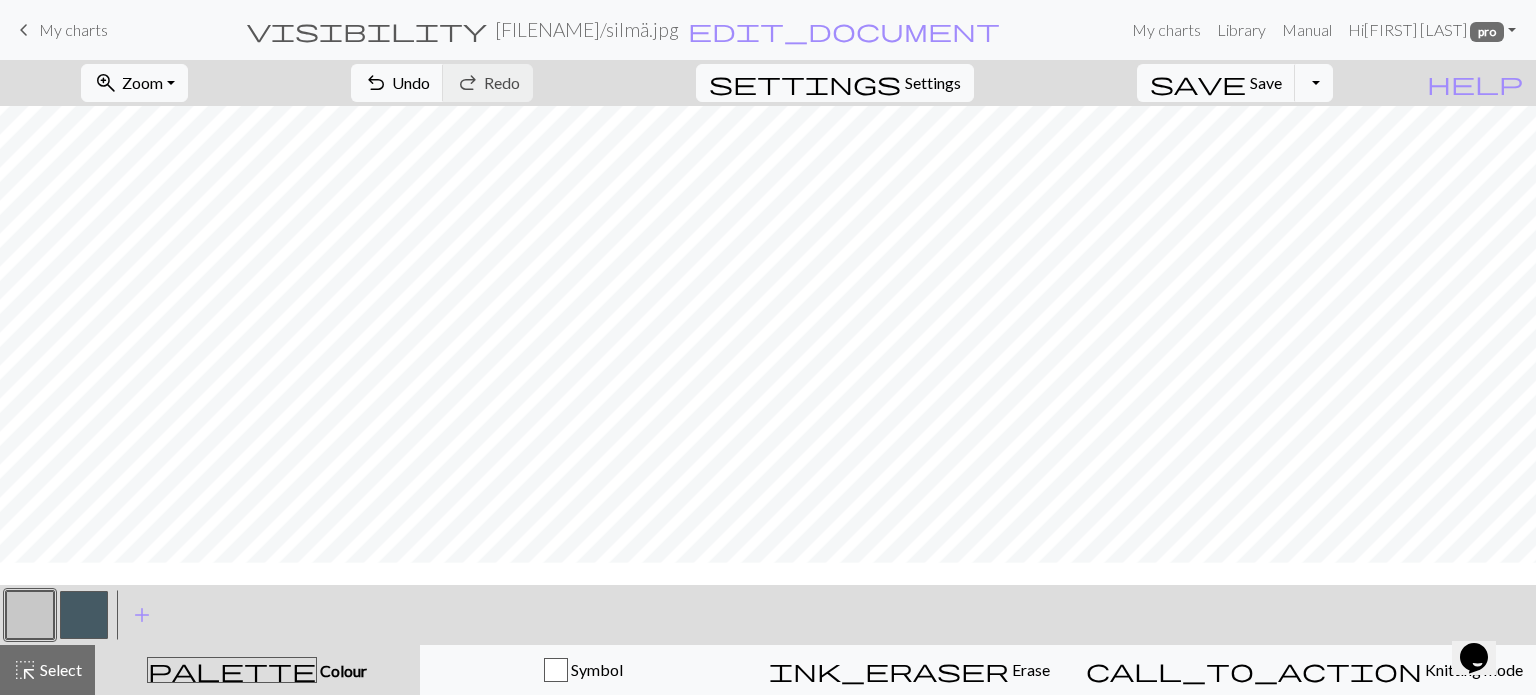 scroll, scrollTop: 175, scrollLeft: 0, axis: vertical 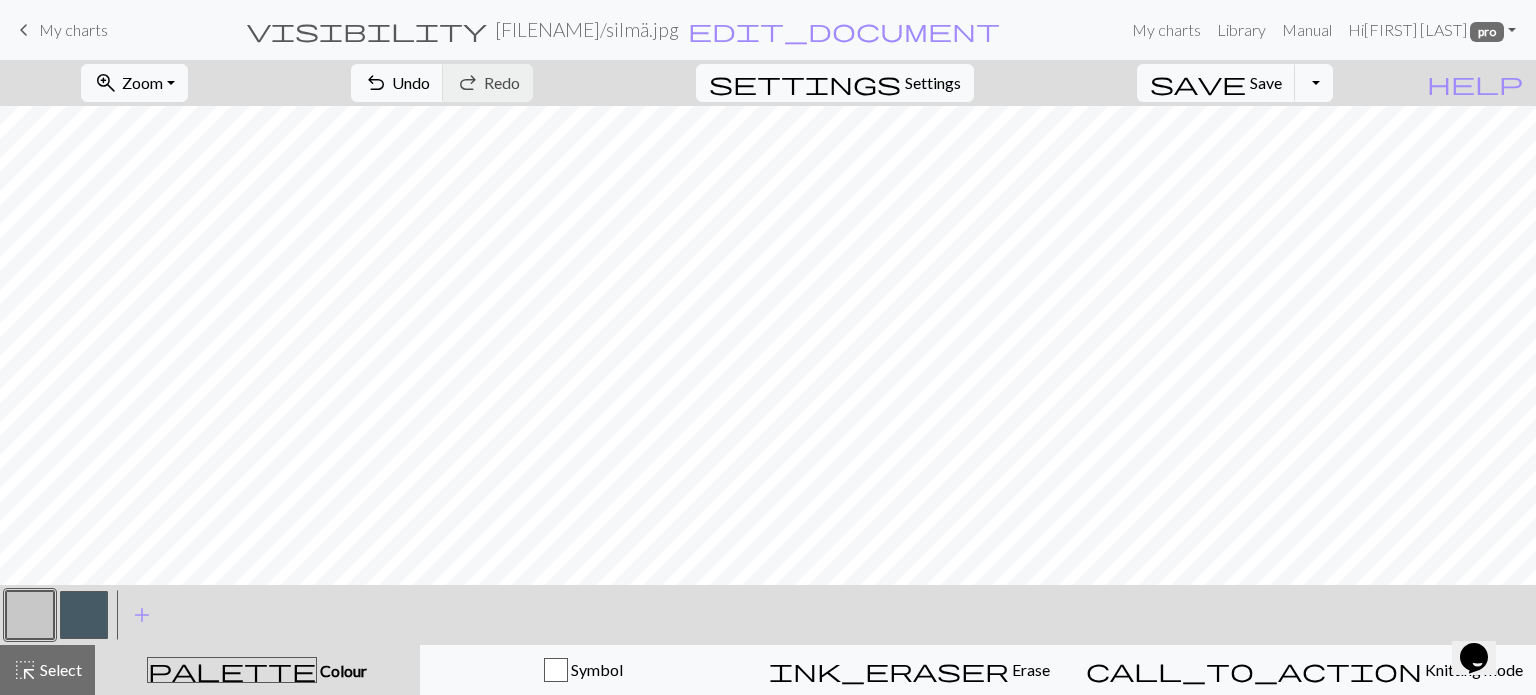 click at bounding box center [30, 615] 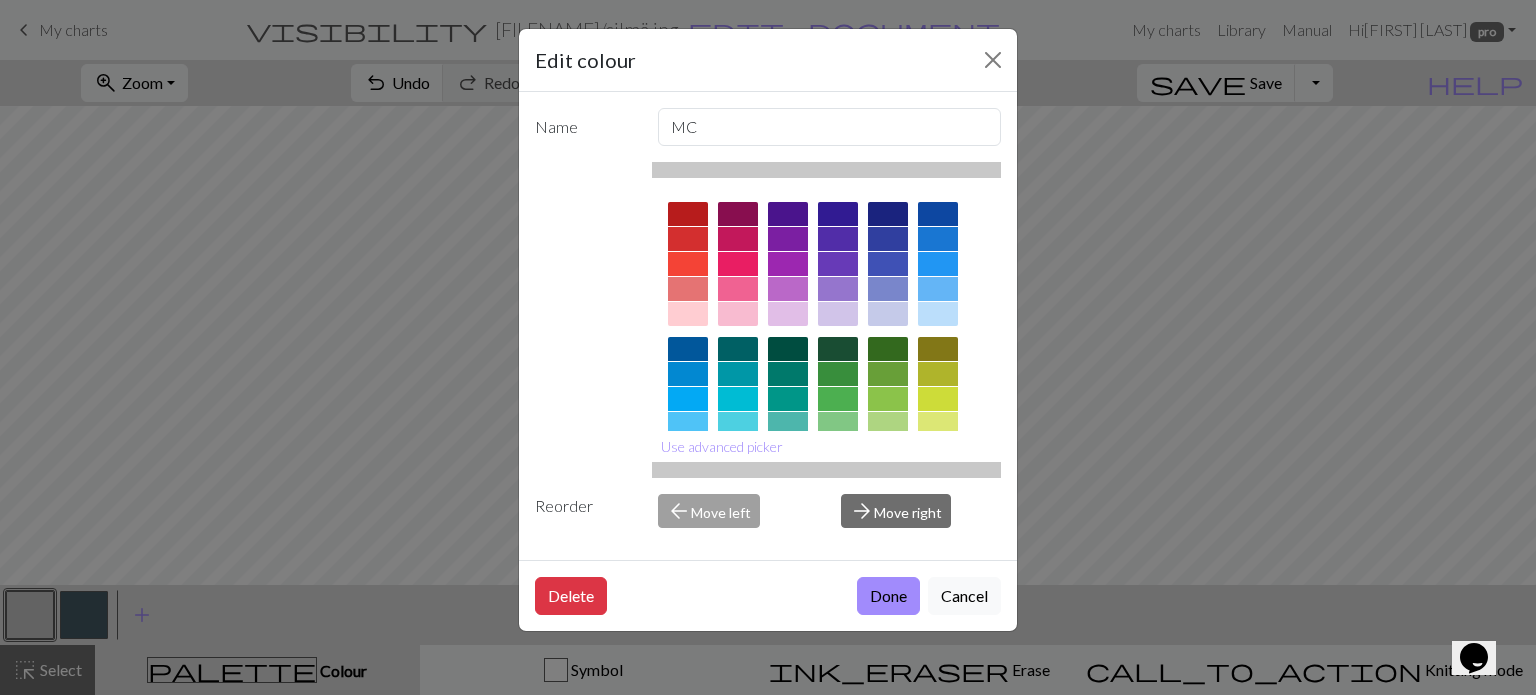 click on "Done" at bounding box center (888, 596) 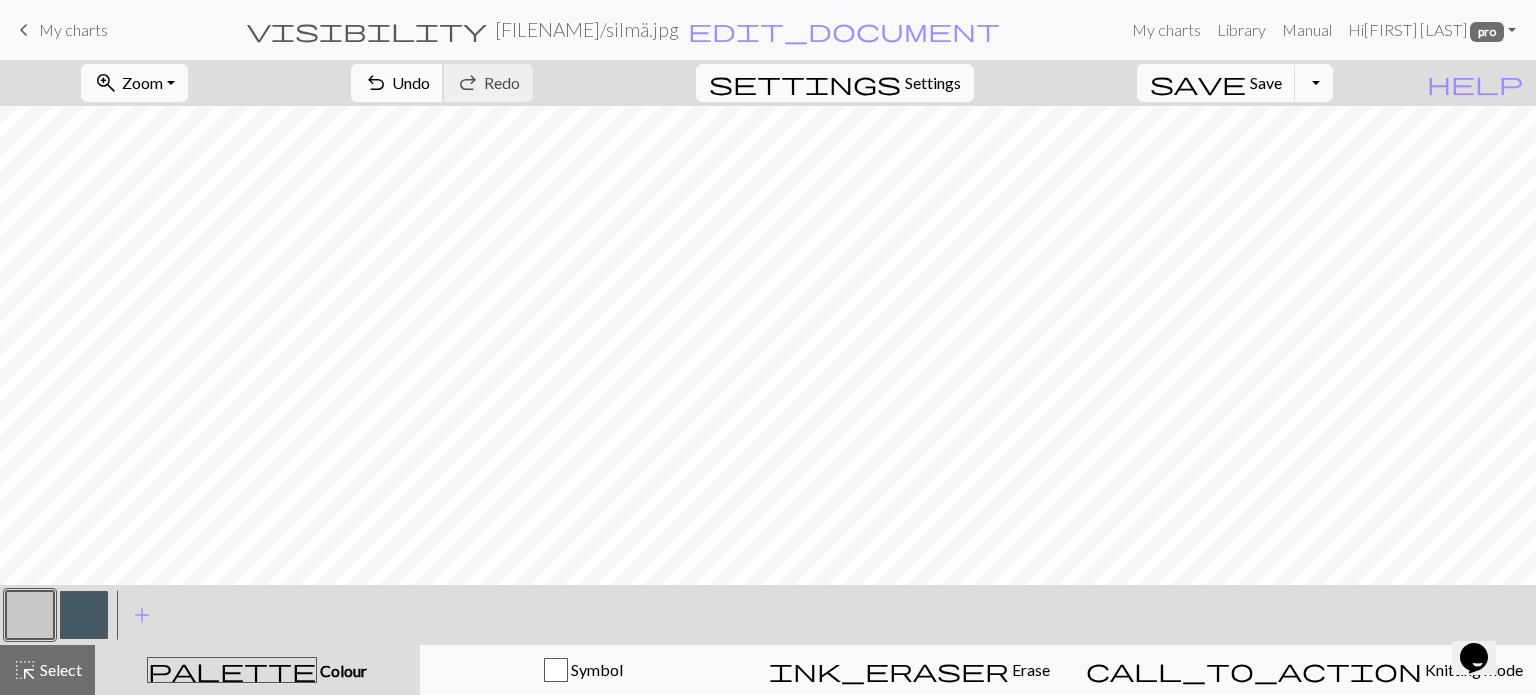 click on "Undo" at bounding box center (411, 82) 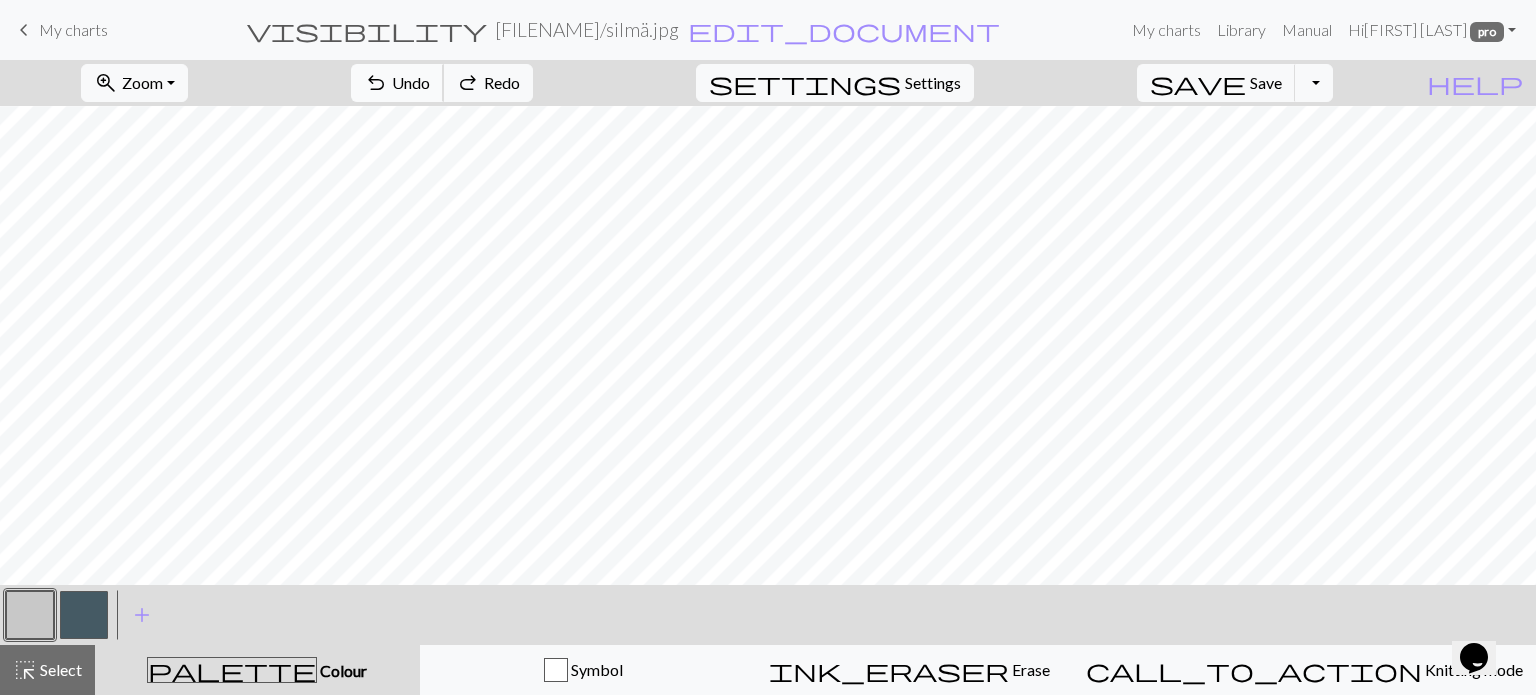 click on "Undo" at bounding box center [411, 82] 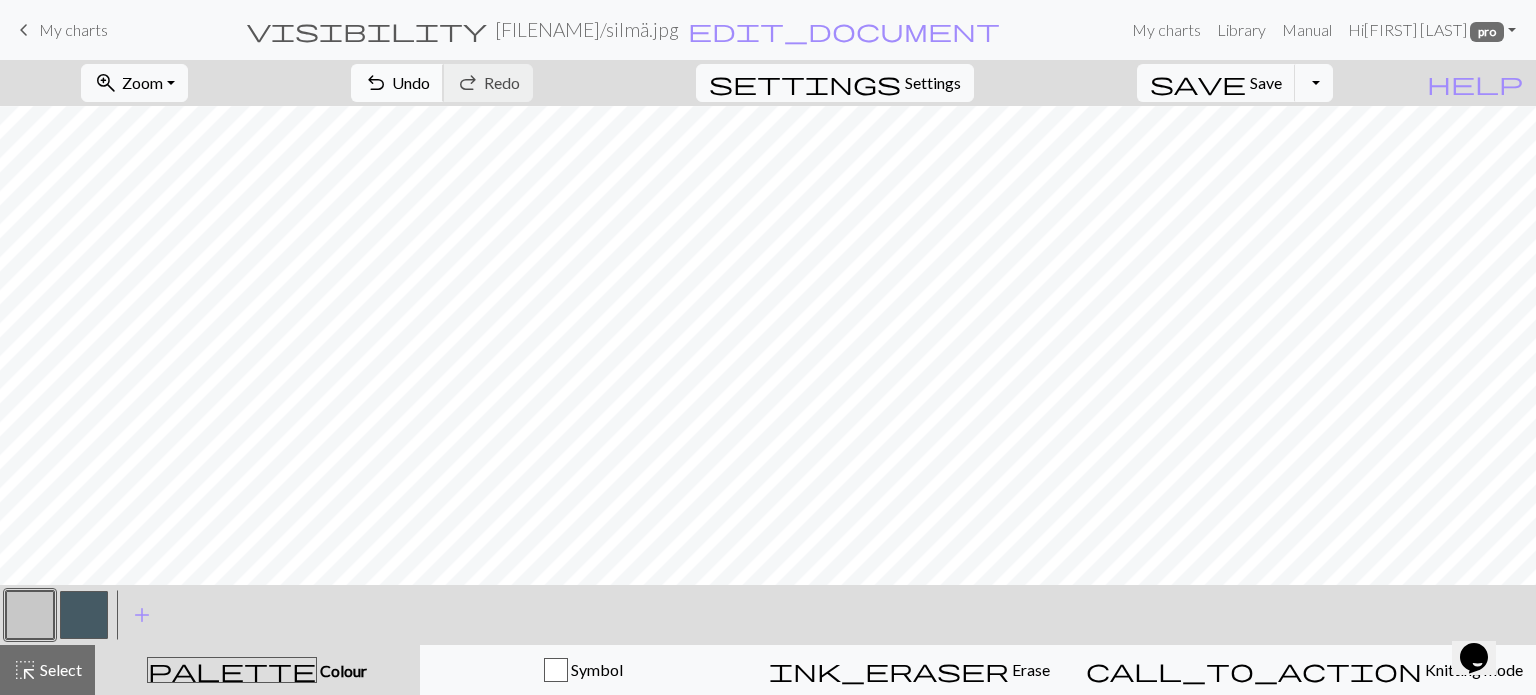 click on "undo Undo Undo" at bounding box center [397, 83] 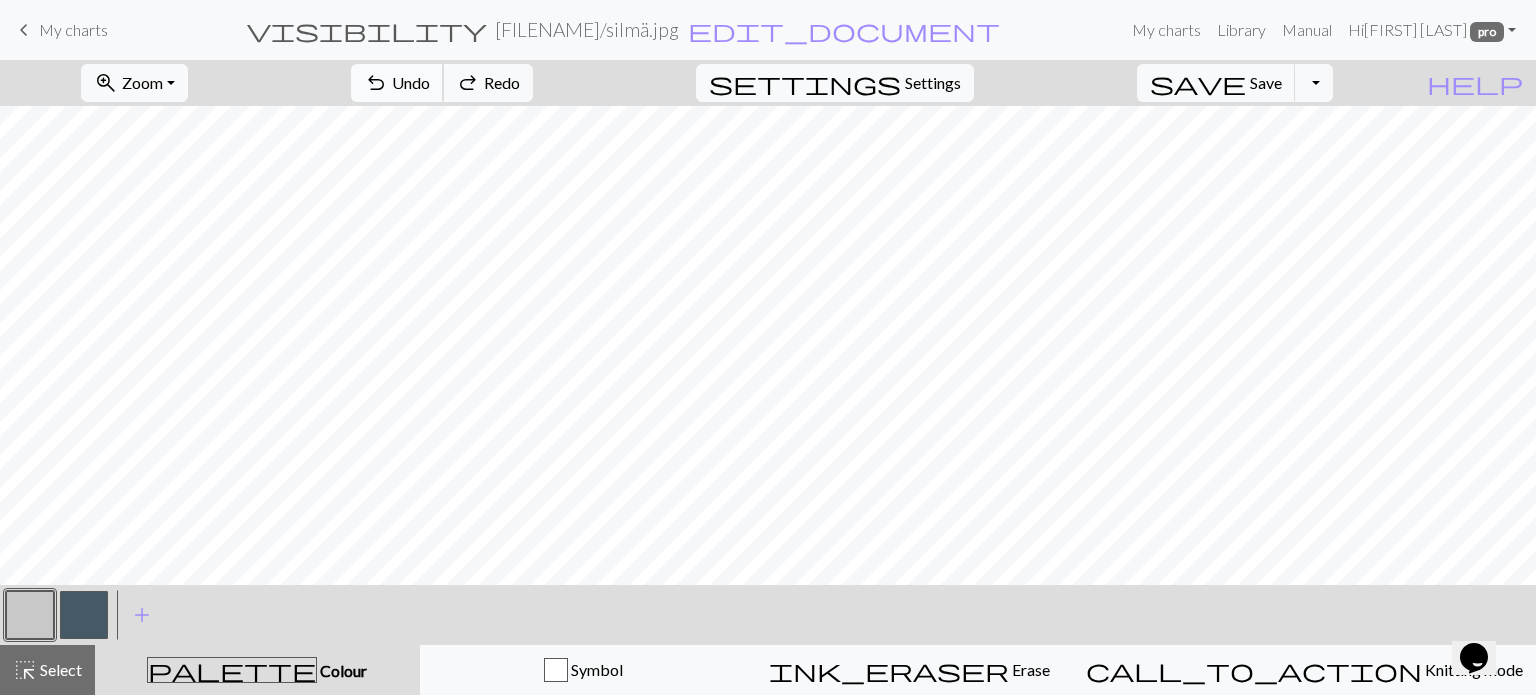click on "Undo" at bounding box center (411, 82) 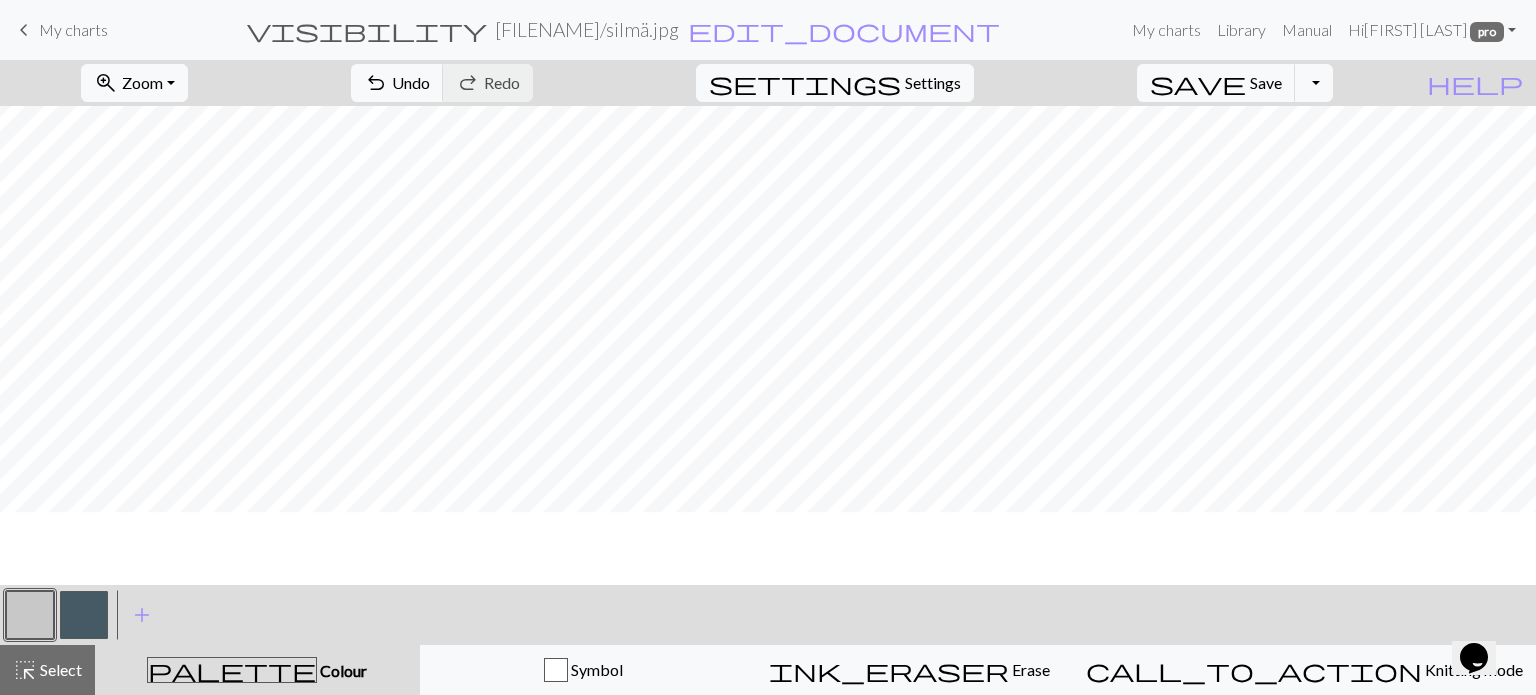 scroll, scrollTop: 75, scrollLeft: 0, axis: vertical 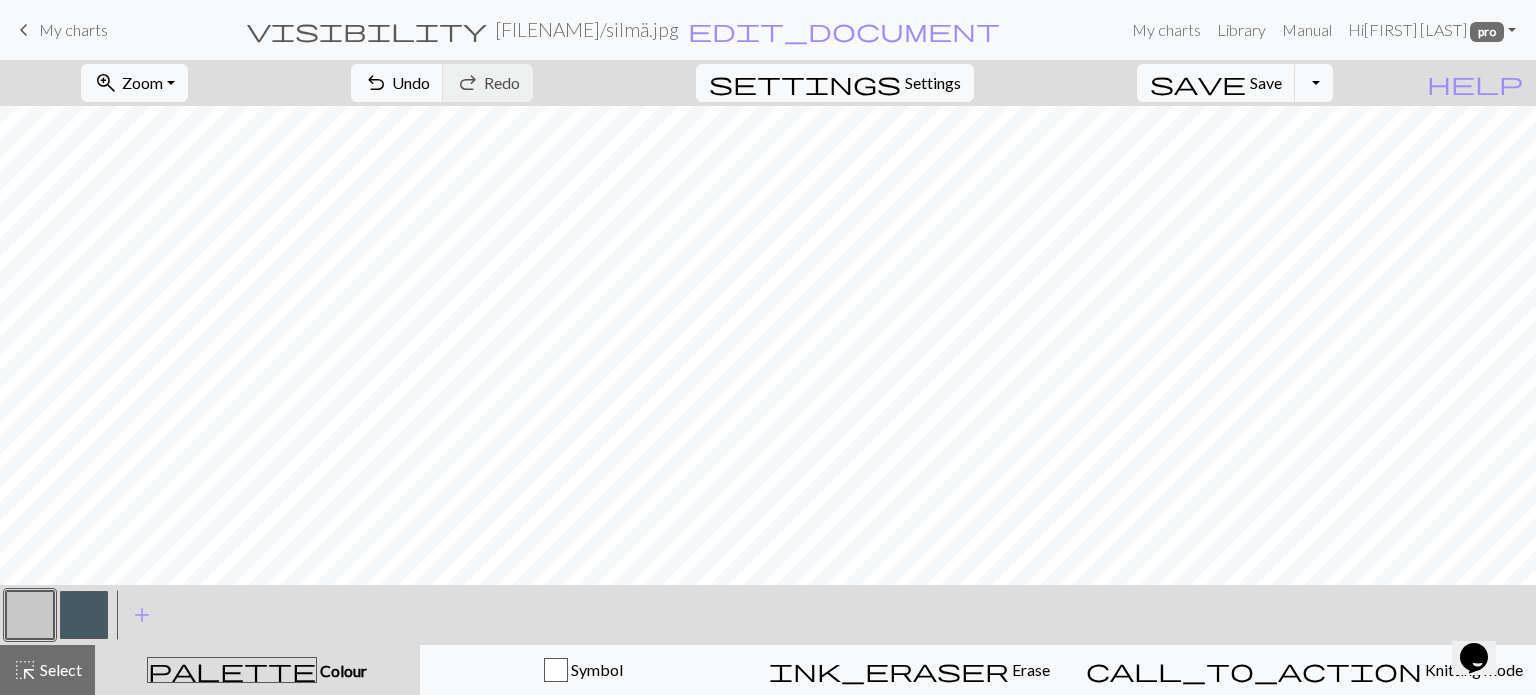 click at bounding box center [84, 615] 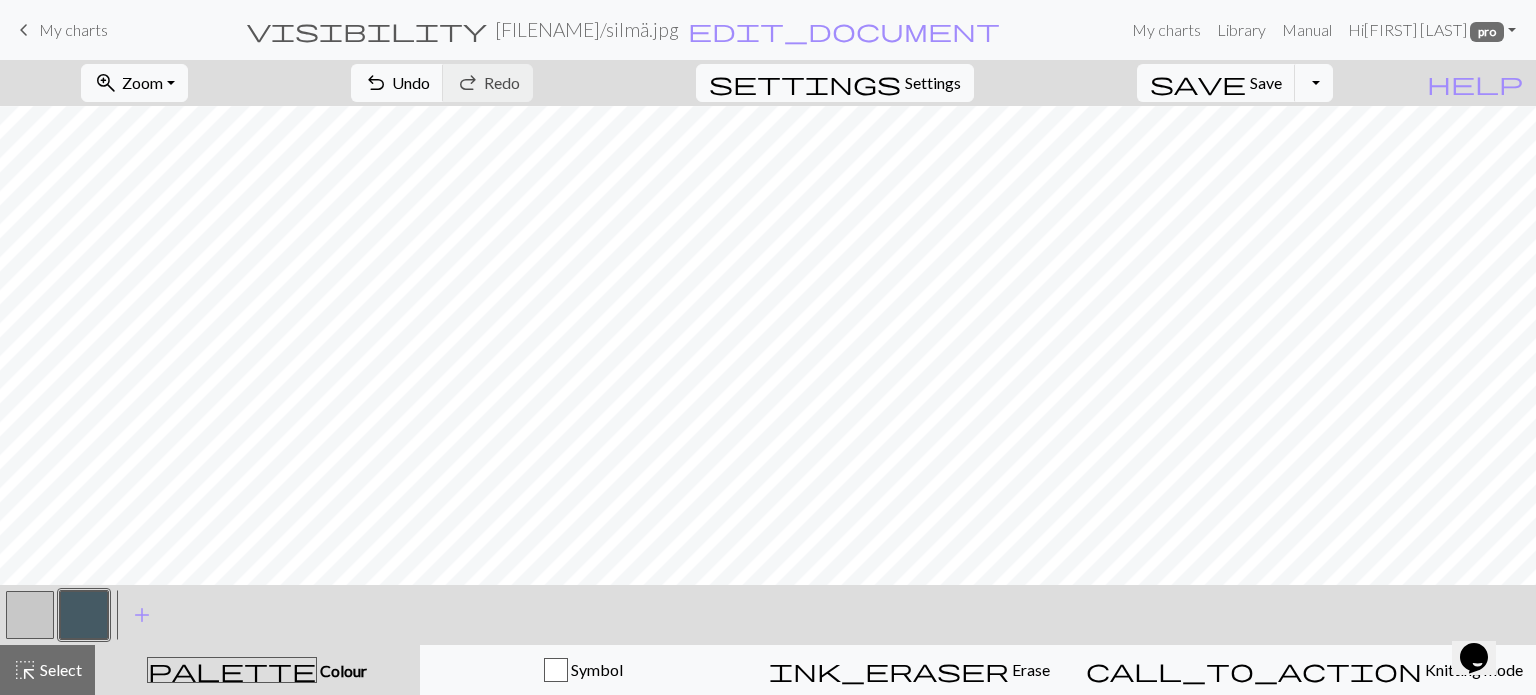 click at bounding box center (30, 615) 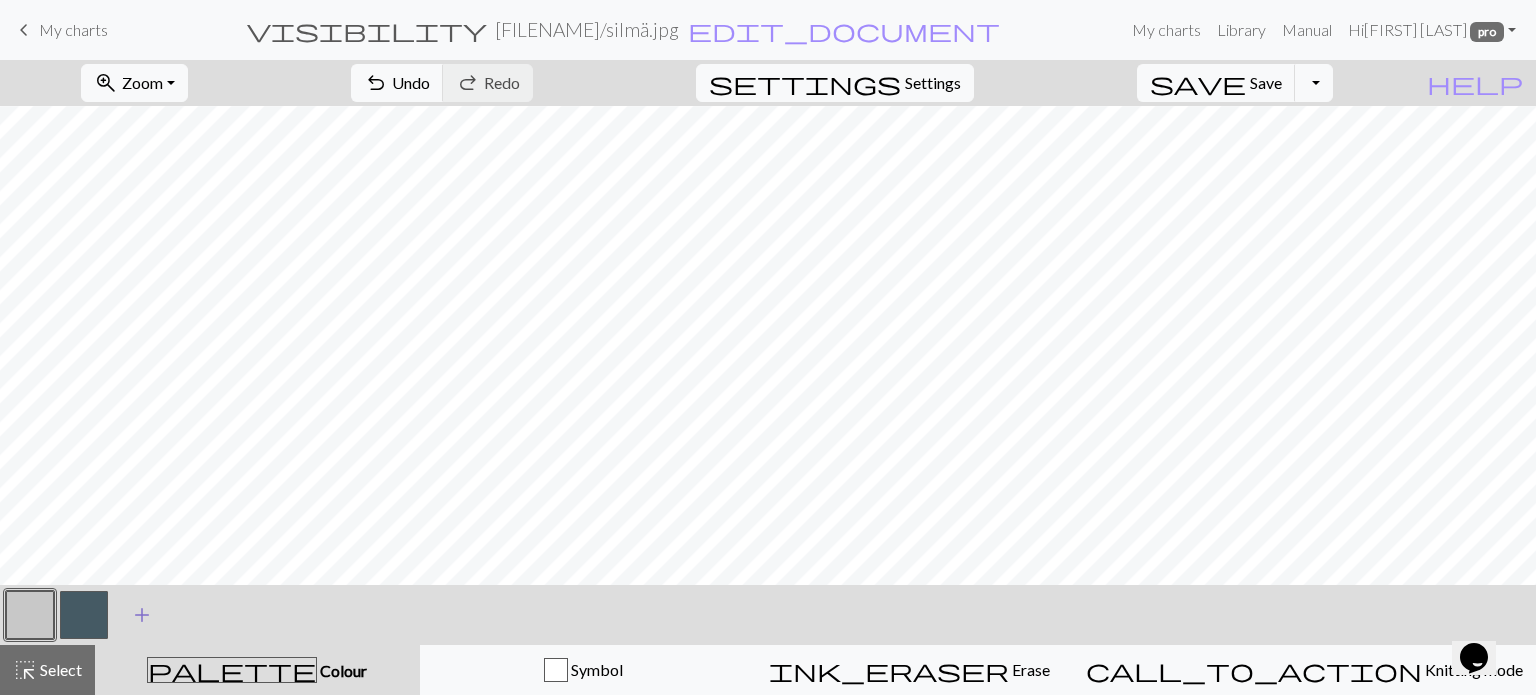 drag, startPoint x: 104, startPoint y: 606, endPoint x: 118, endPoint y: 601, distance: 14.866069 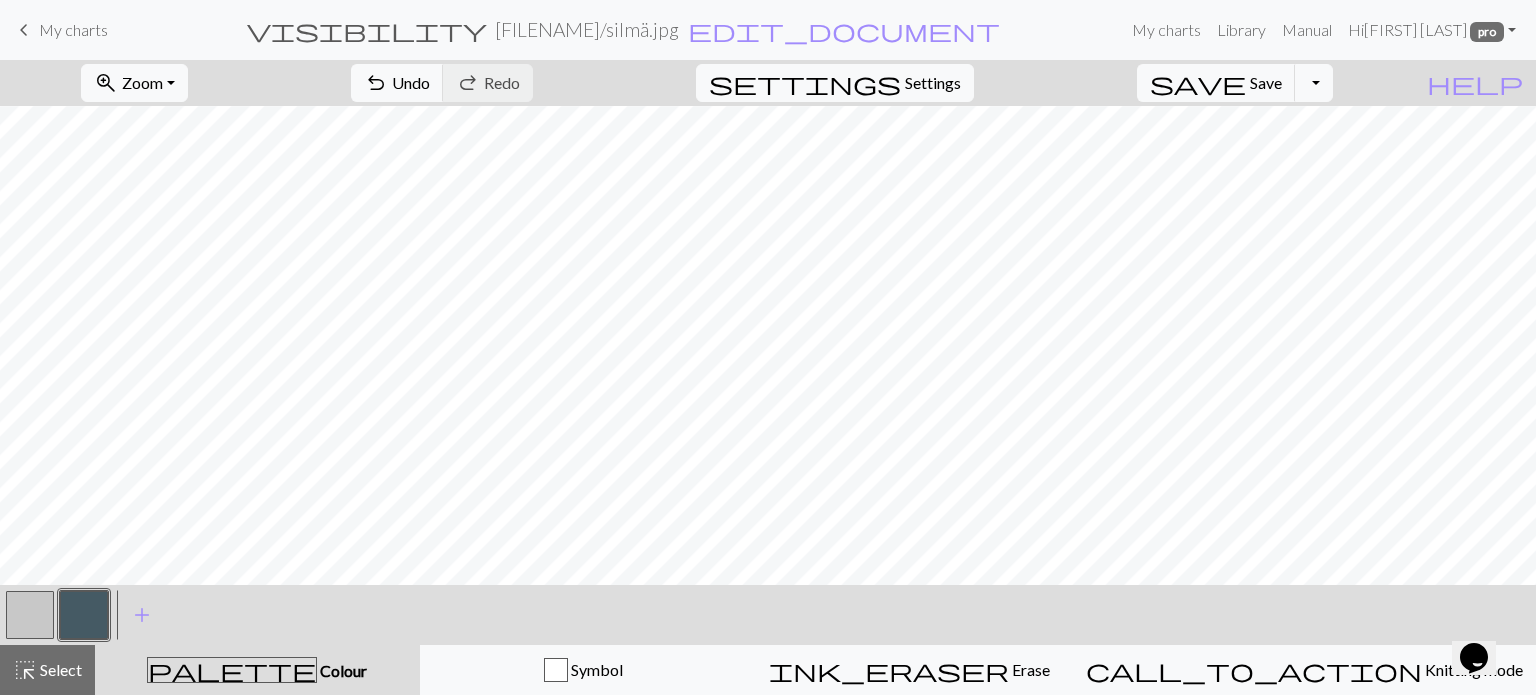 click at bounding box center (84, 615) 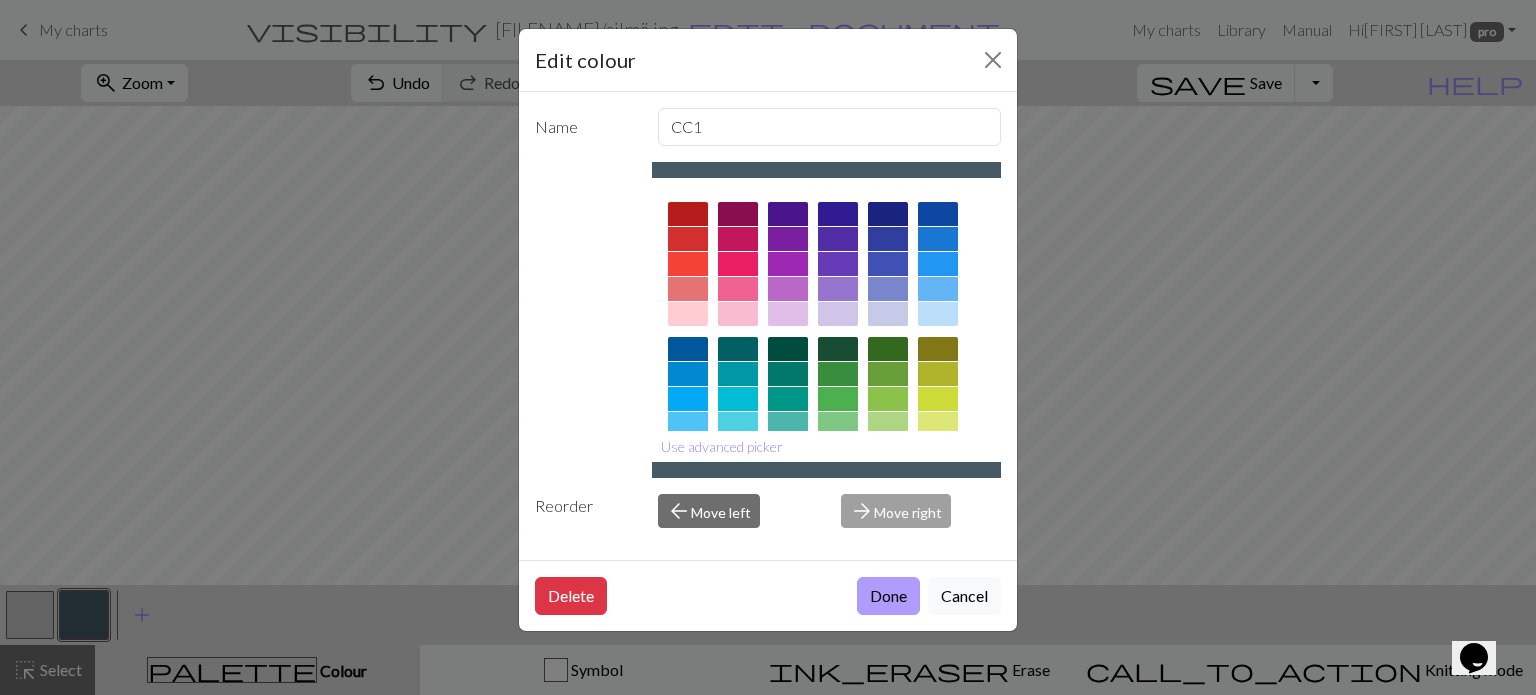 click on "Done" at bounding box center [888, 596] 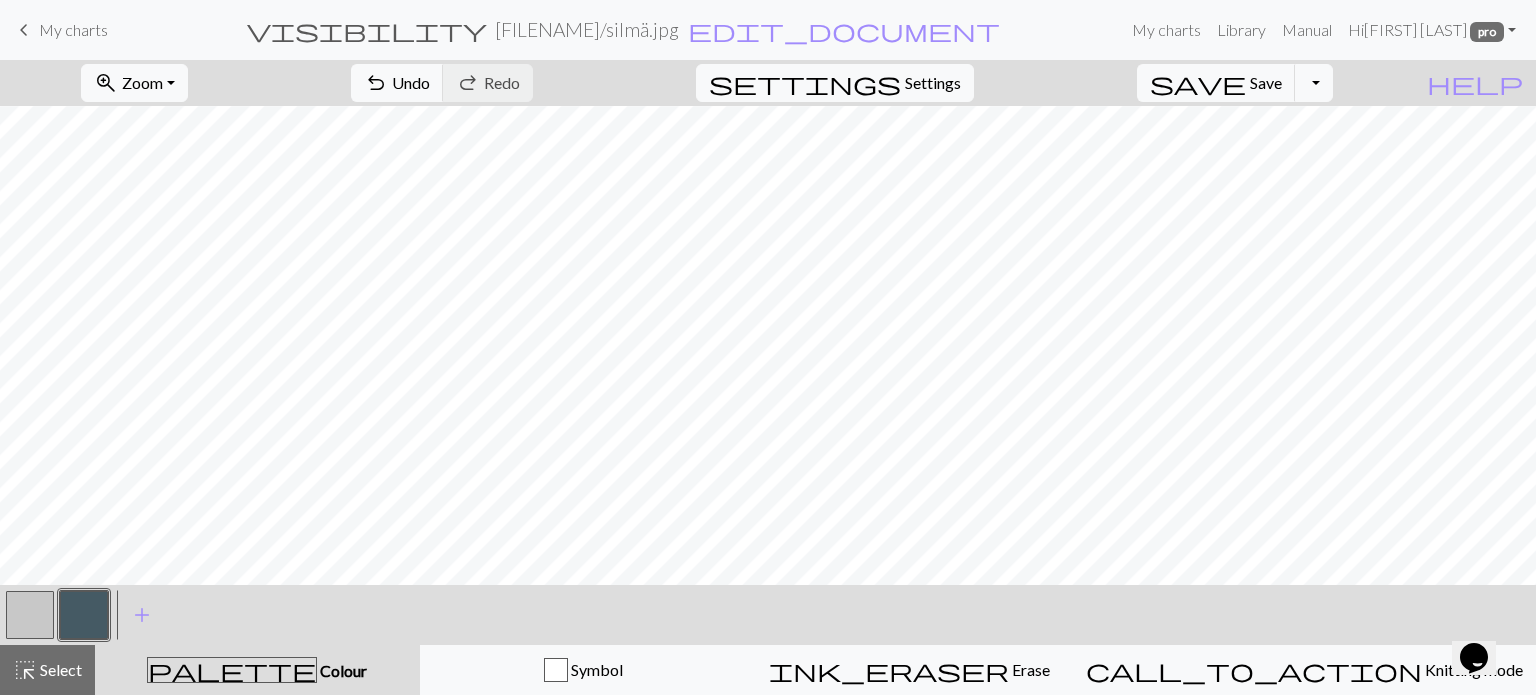 drag, startPoint x: 34, startPoint y: 615, endPoint x: 59, endPoint y: 606, distance: 26.57066 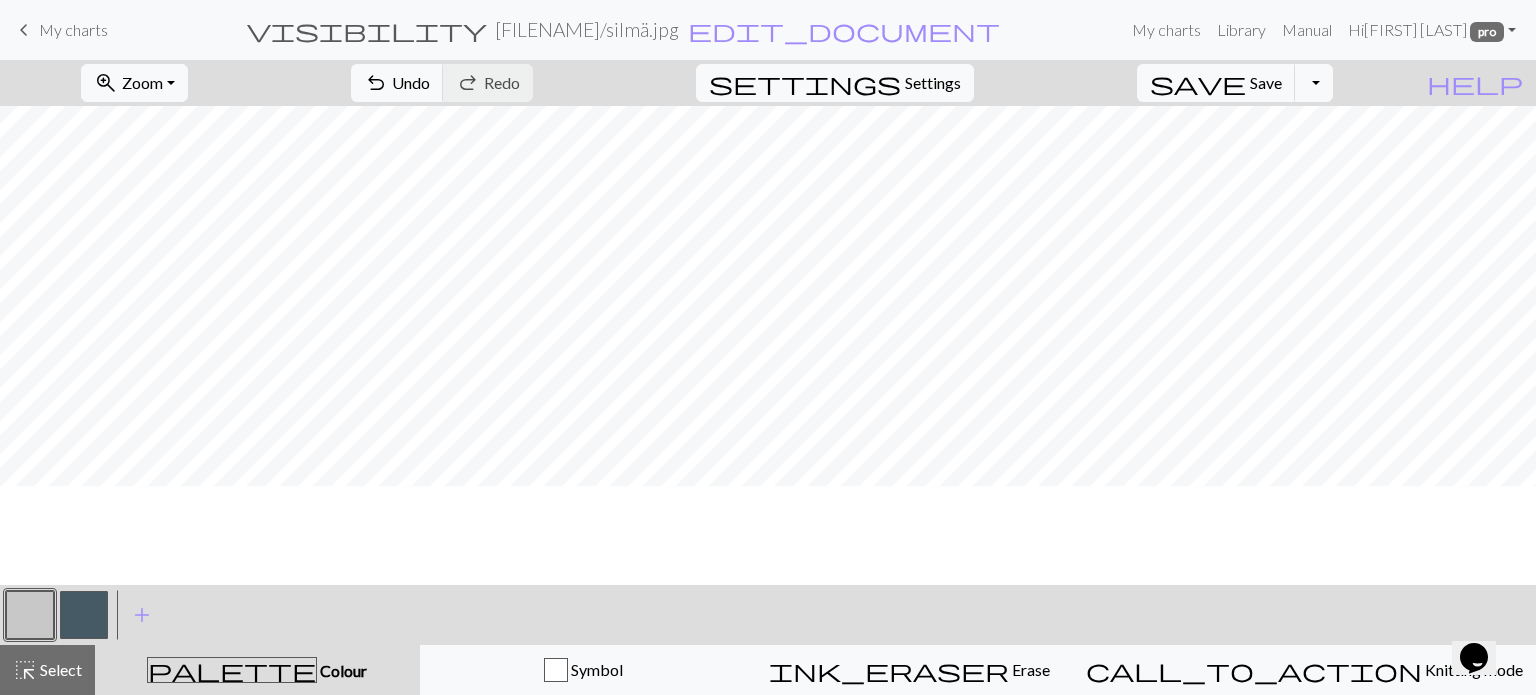 scroll, scrollTop: 75, scrollLeft: 0, axis: vertical 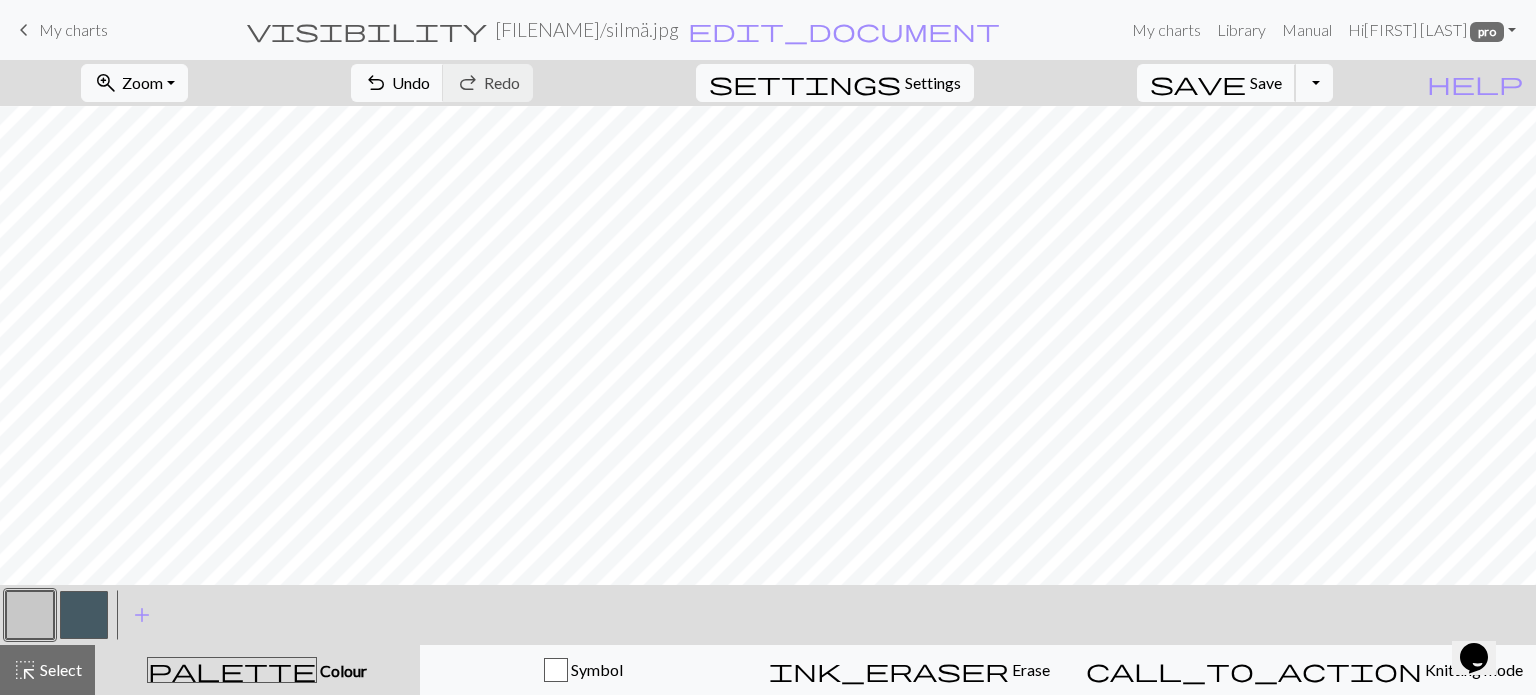 click on "Save" at bounding box center (1266, 82) 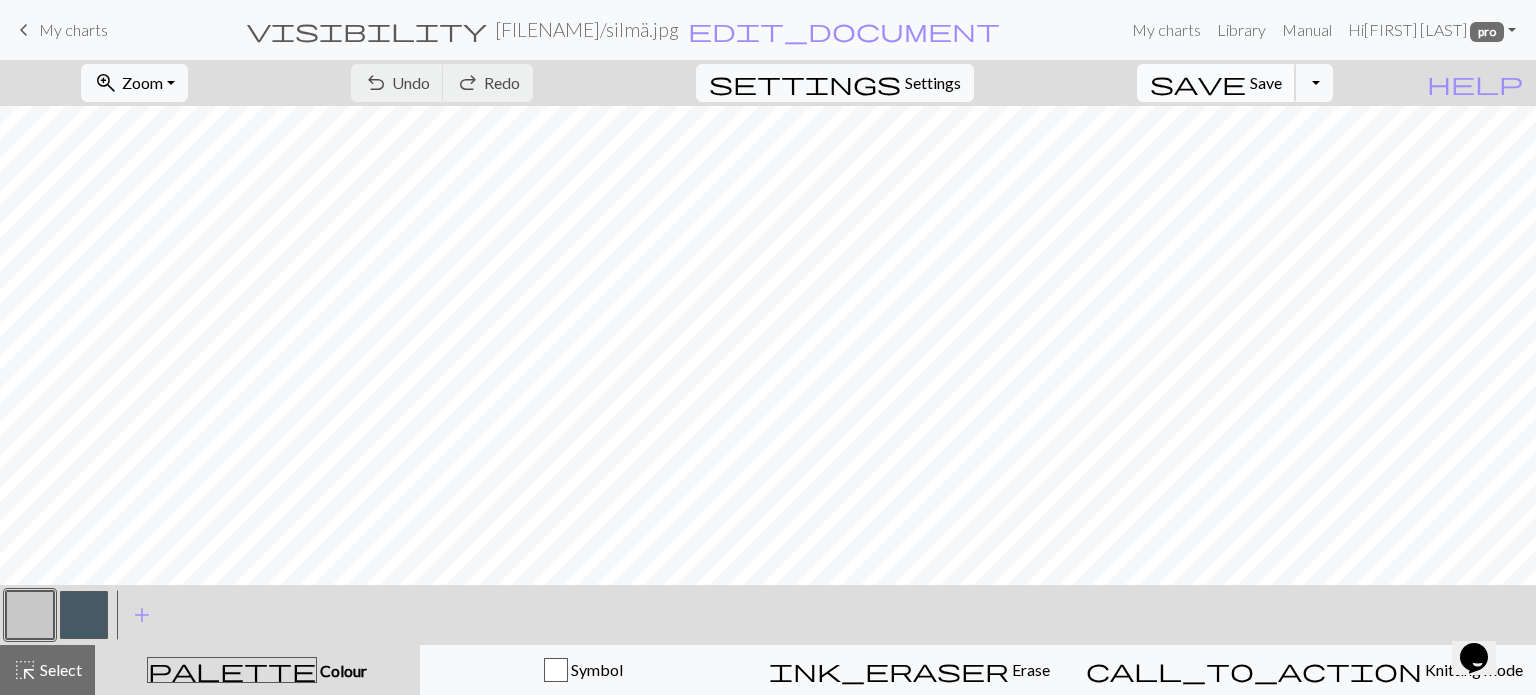 click on "Save" at bounding box center [1266, 82] 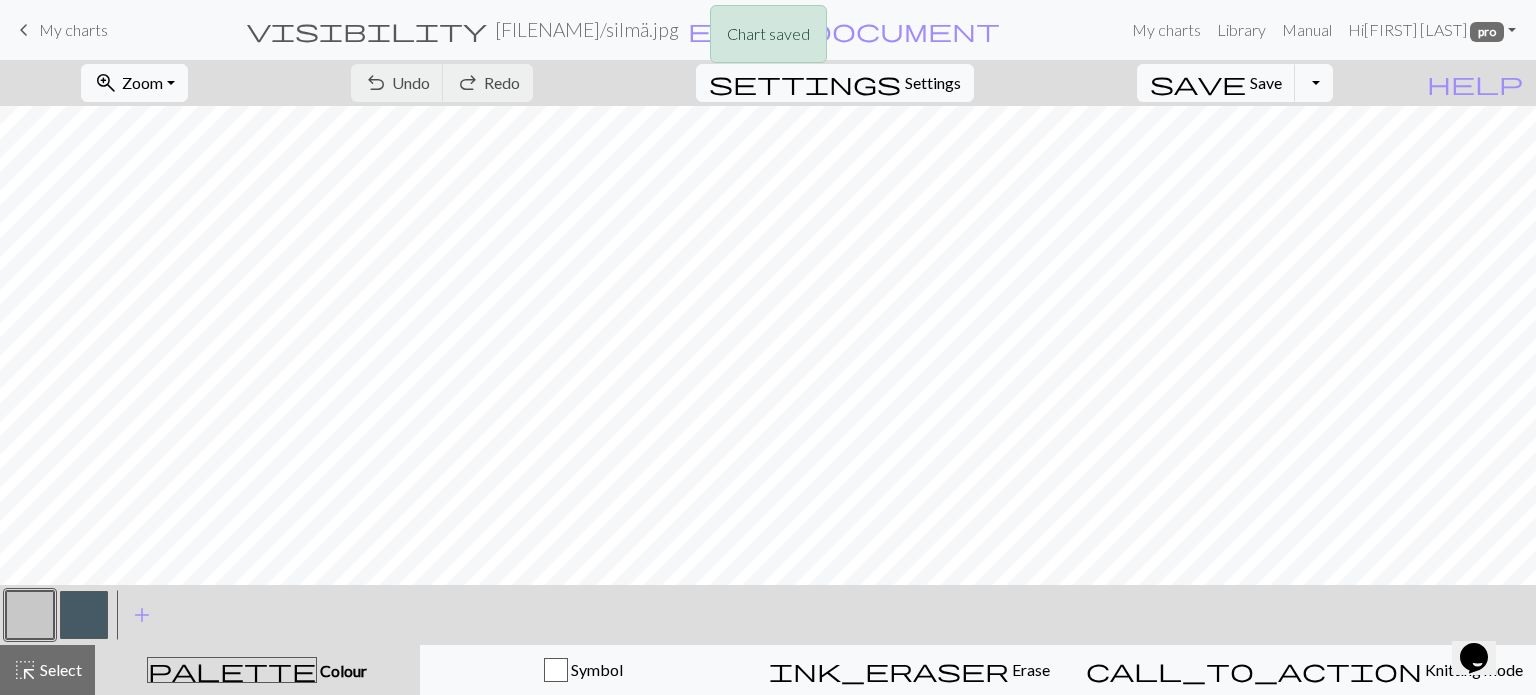 click on "Chart saved" at bounding box center (768, 39) 